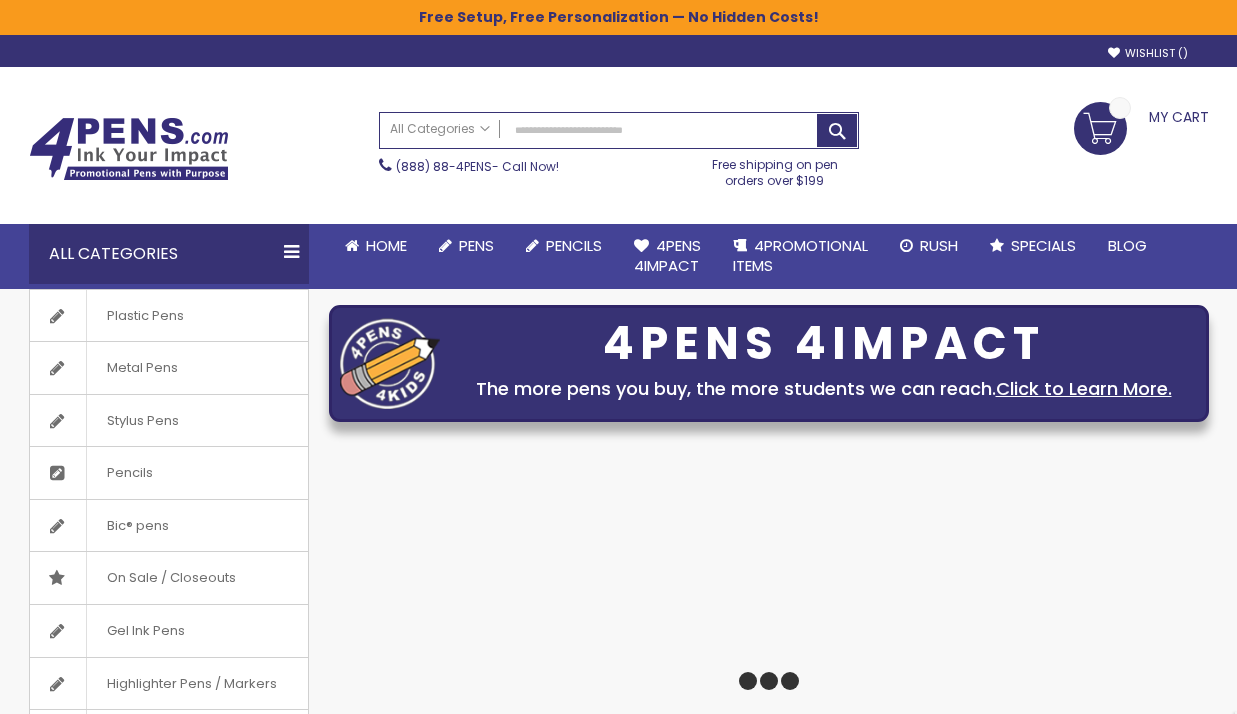 scroll, scrollTop: 0, scrollLeft: 0, axis: both 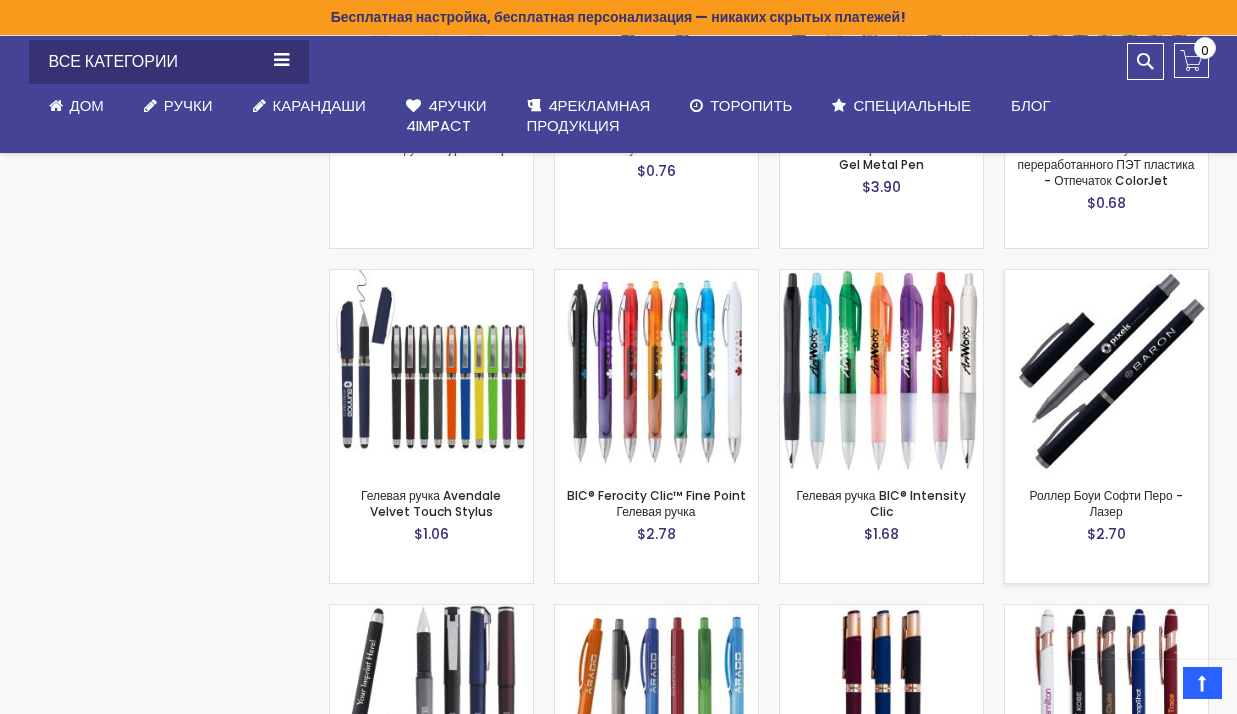 click at bounding box center [1106, 371] 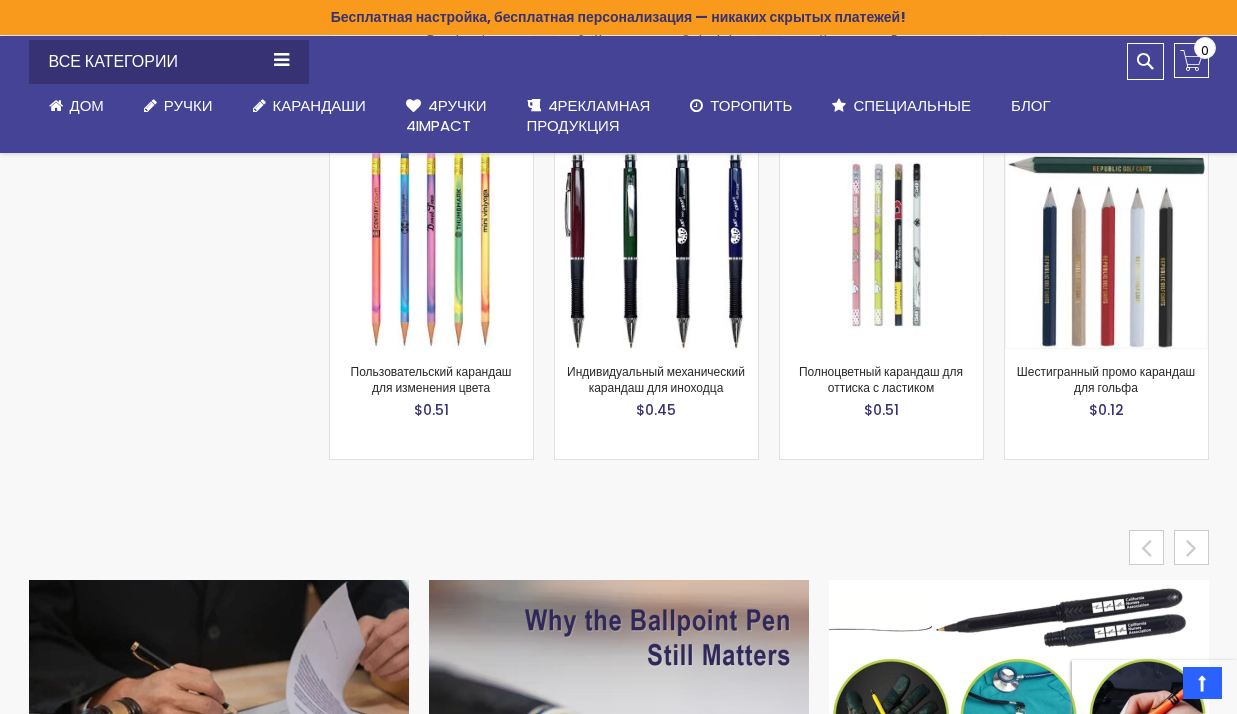 scroll, scrollTop: 8446, scrollLeft: 0, axis: vertical 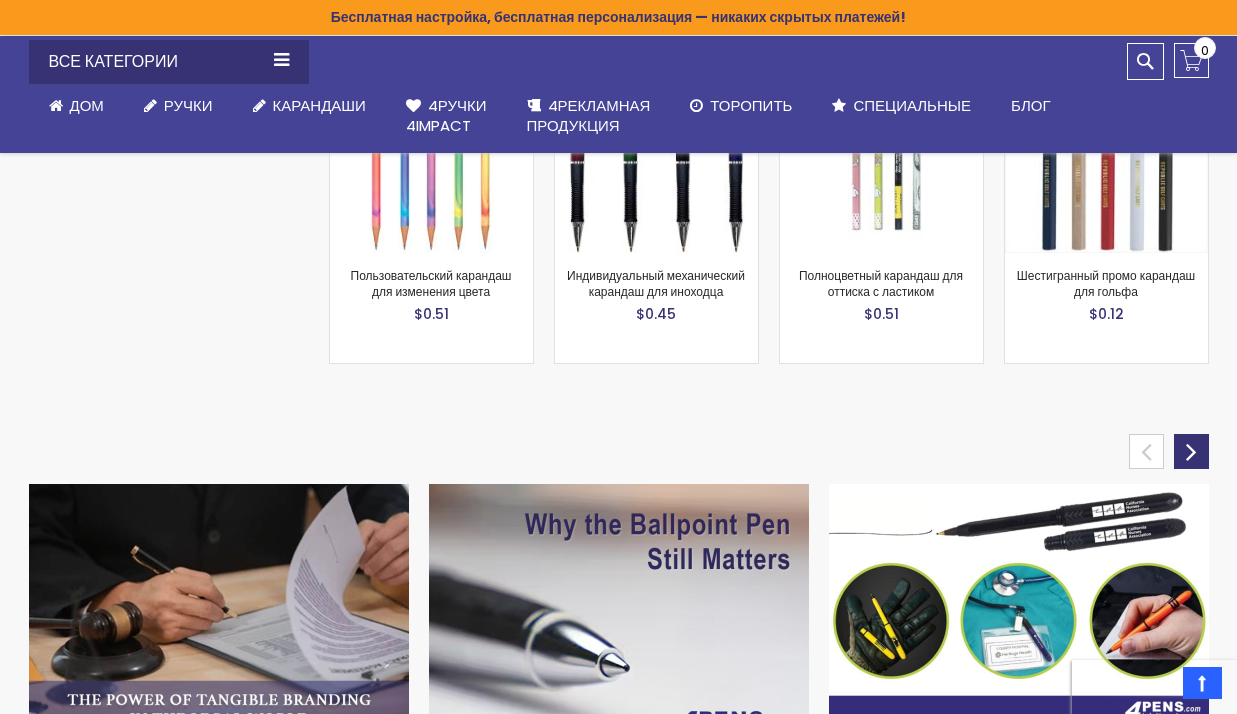 click on "следующий" at bounding box center [1191, 451] 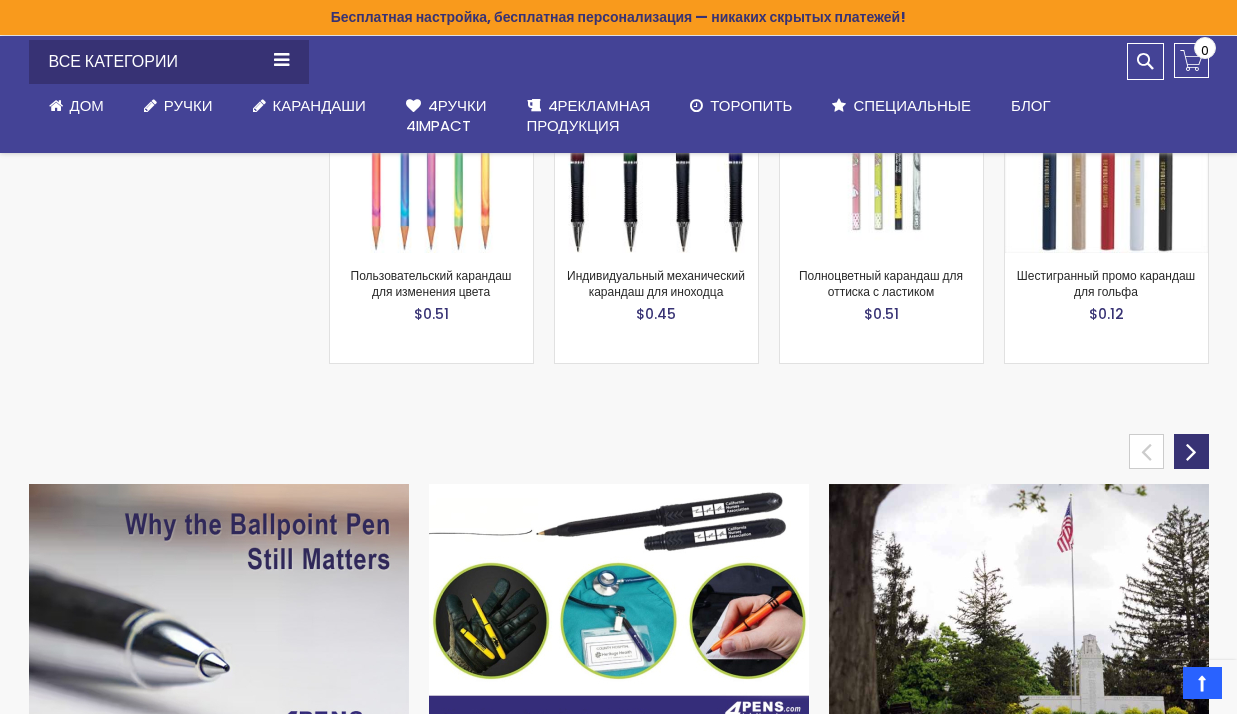 click on "следующий" at bounding box center (1191, 451) 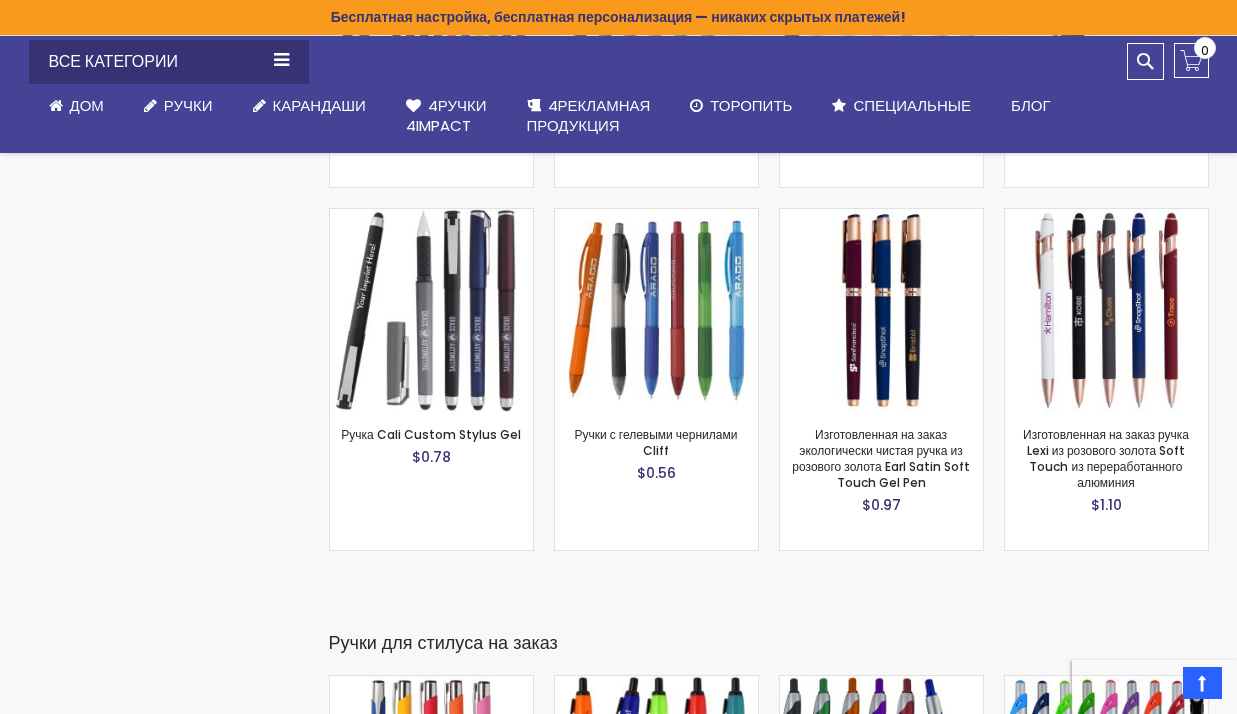scroll, scrollTop: 3746, scrollLeft: 0, axis: vertical 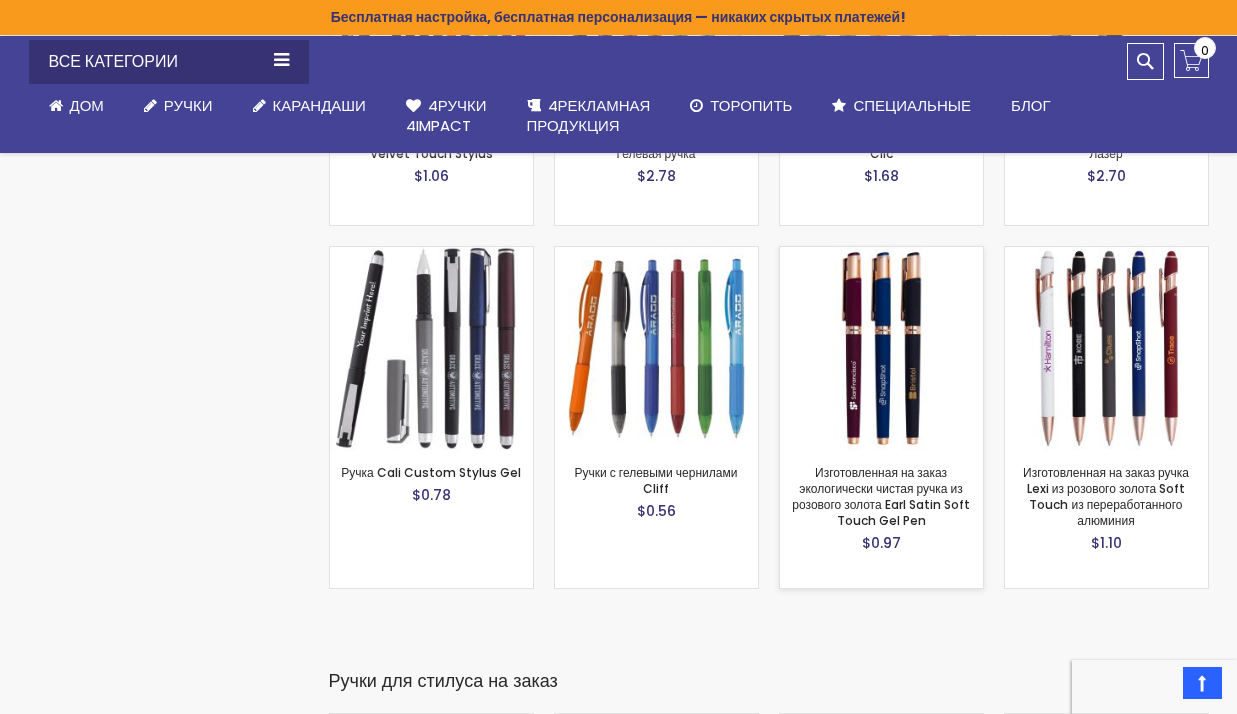 click at bounding box center (881, 348) 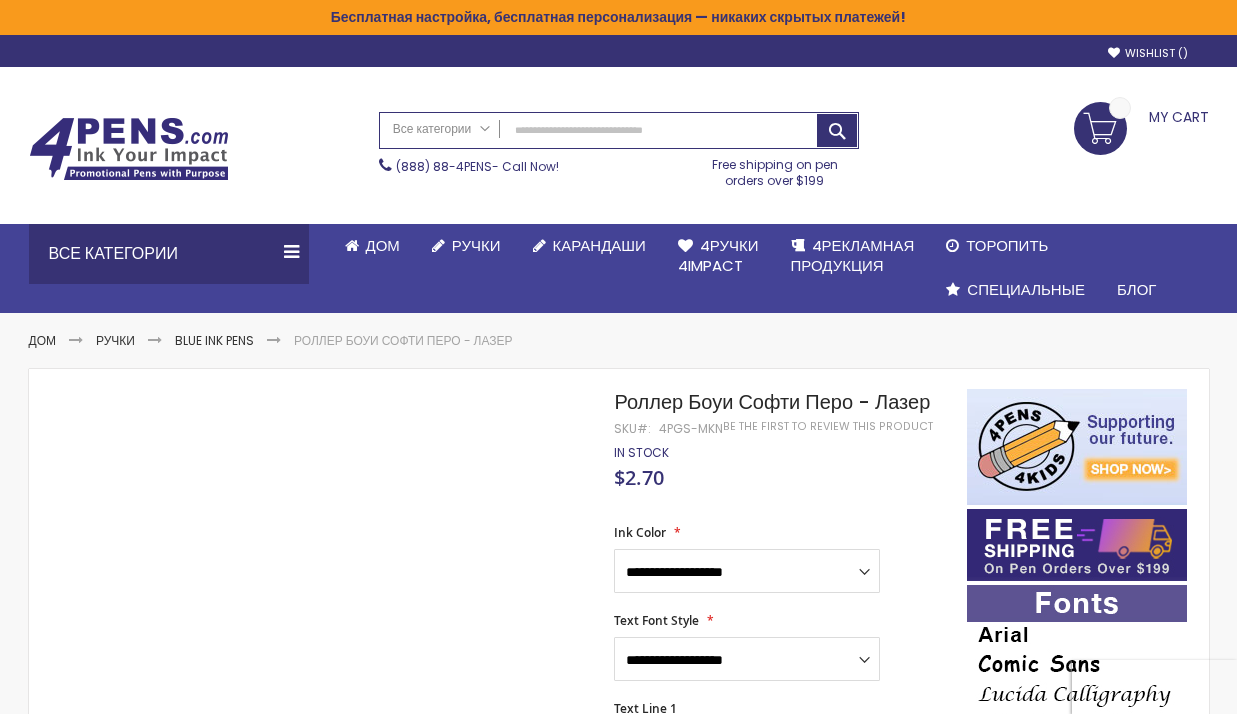 scroll, scrollTop: 0, scrollLeft: 0, axis: both 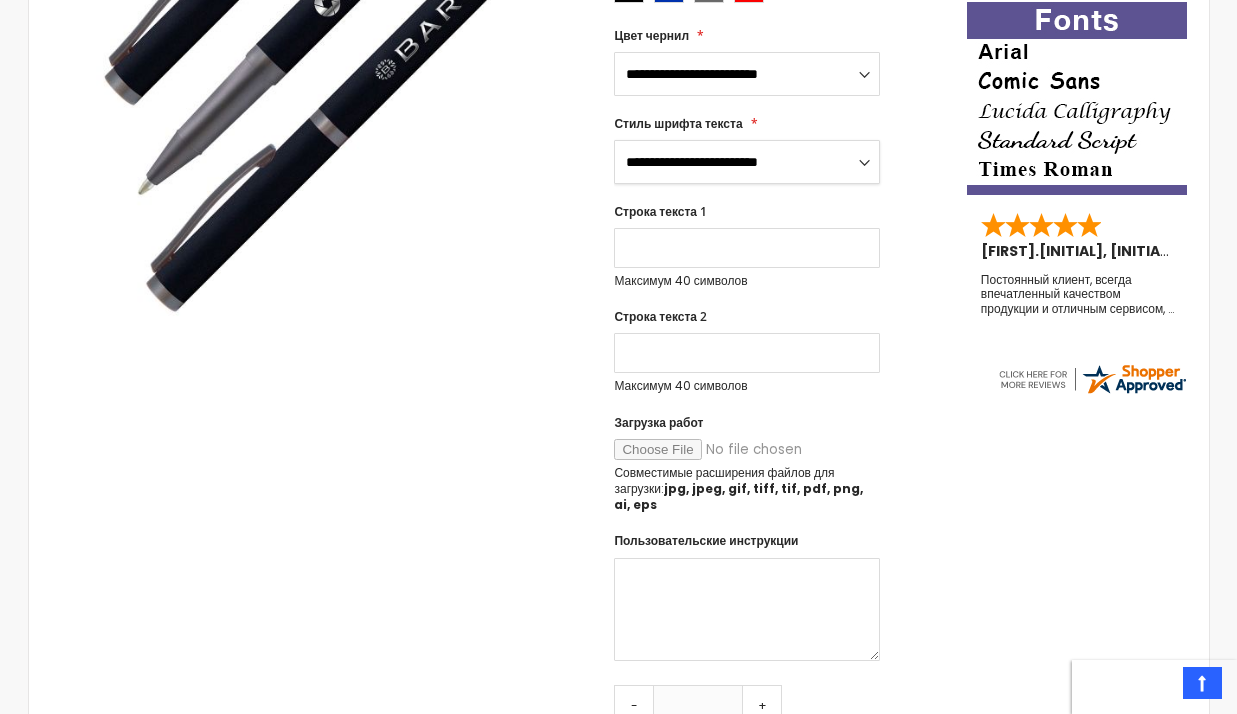 click on "**********" at bounding box center [747, 162] 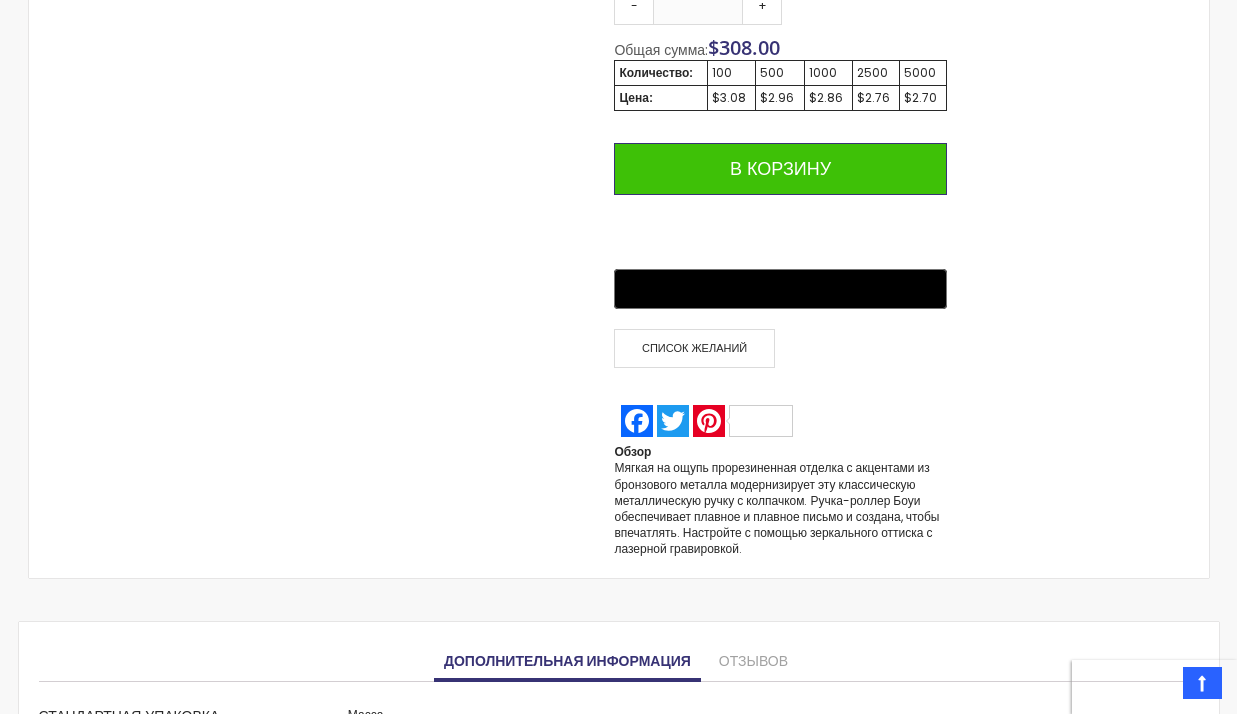 scroll, scrollTop: 1336, scrollLeft: 0, axis: vertical 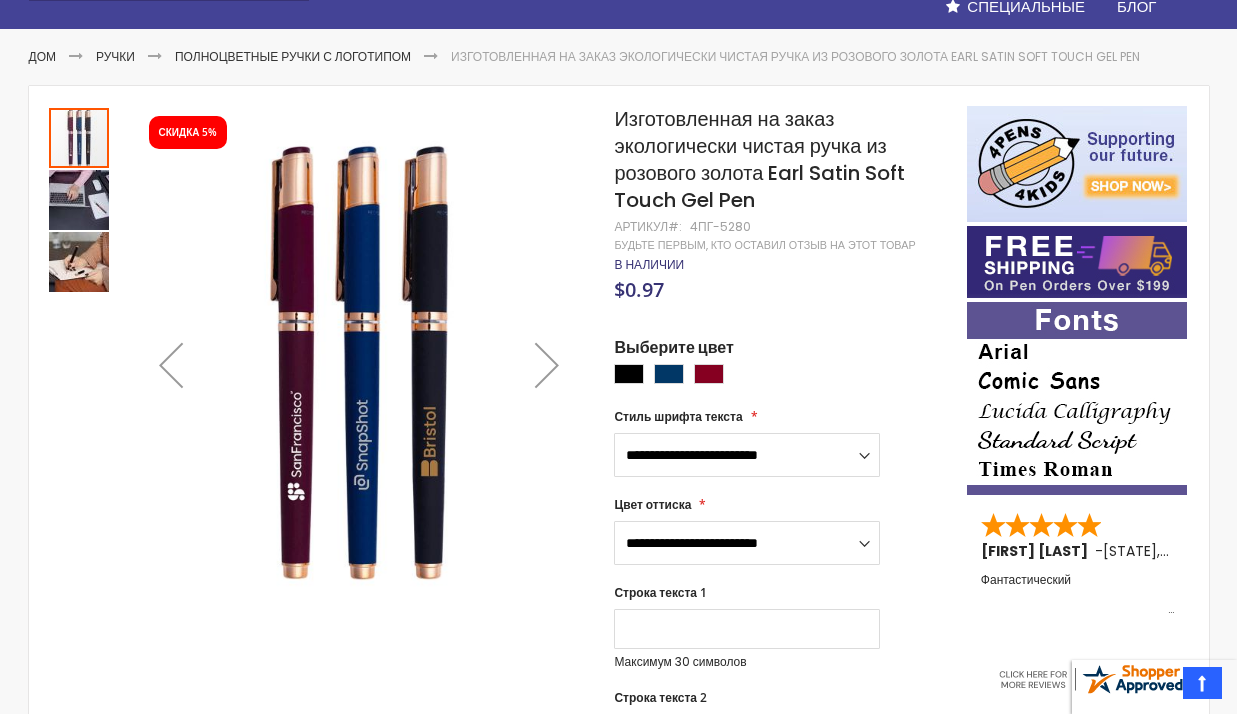 click at bounding box center (79, 200) 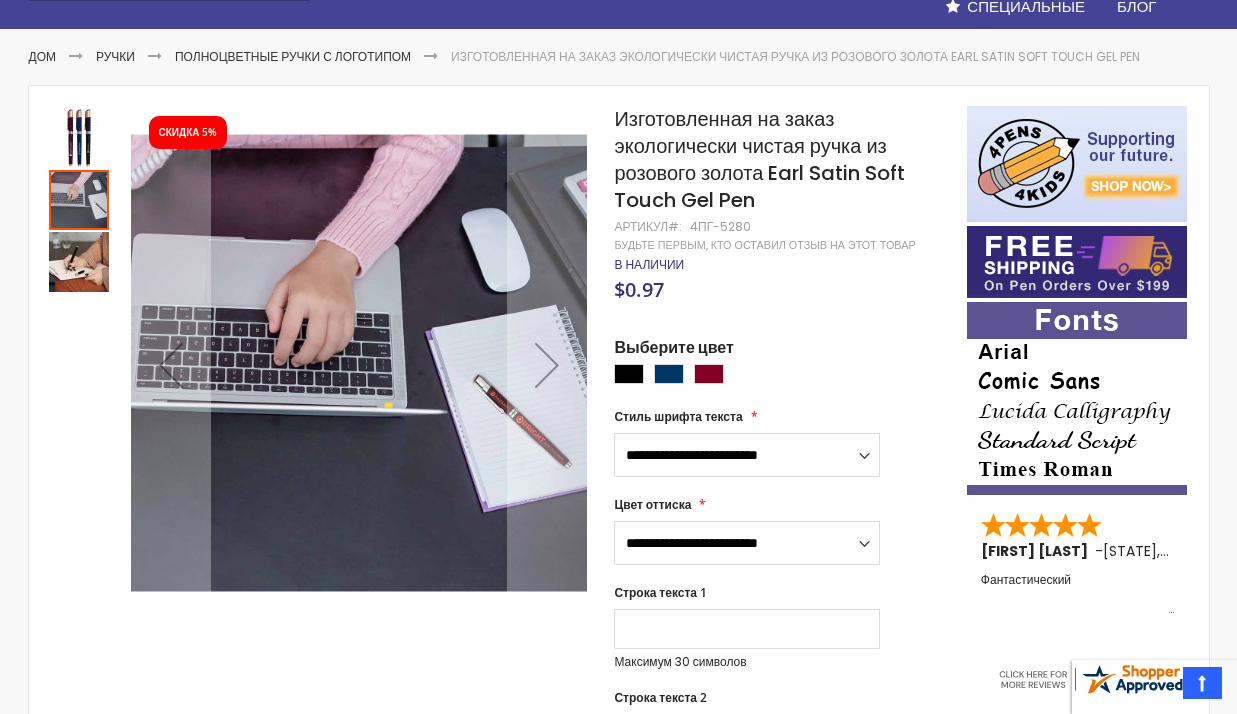 click at bounding box center (79, 262) 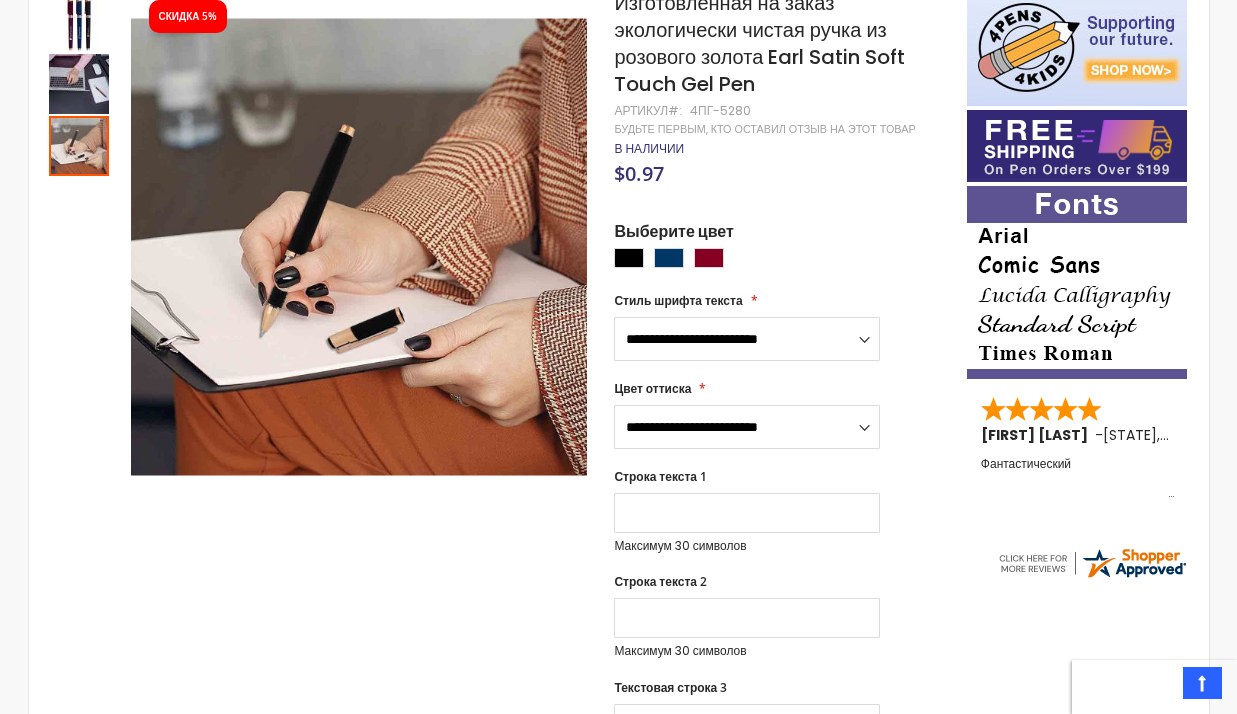 scroll, scrollTop: 100, scrollLeft: 0, axis: vertical 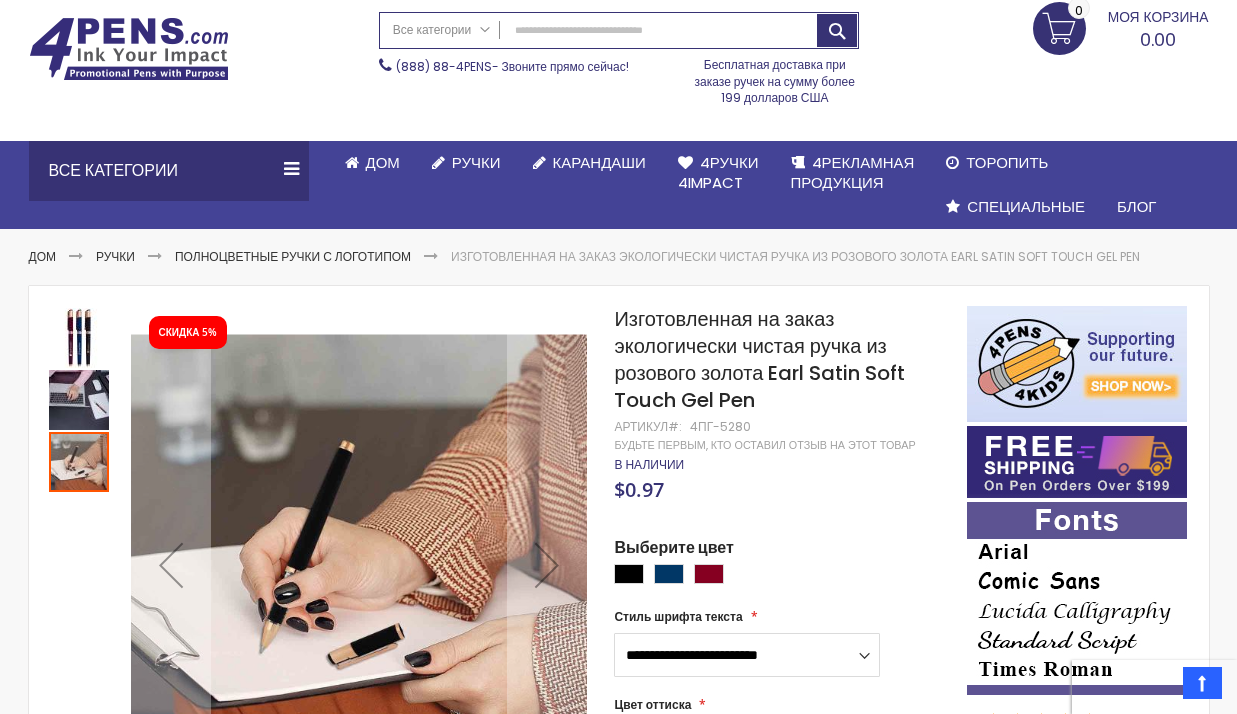 click at bounding box center (79, 338) 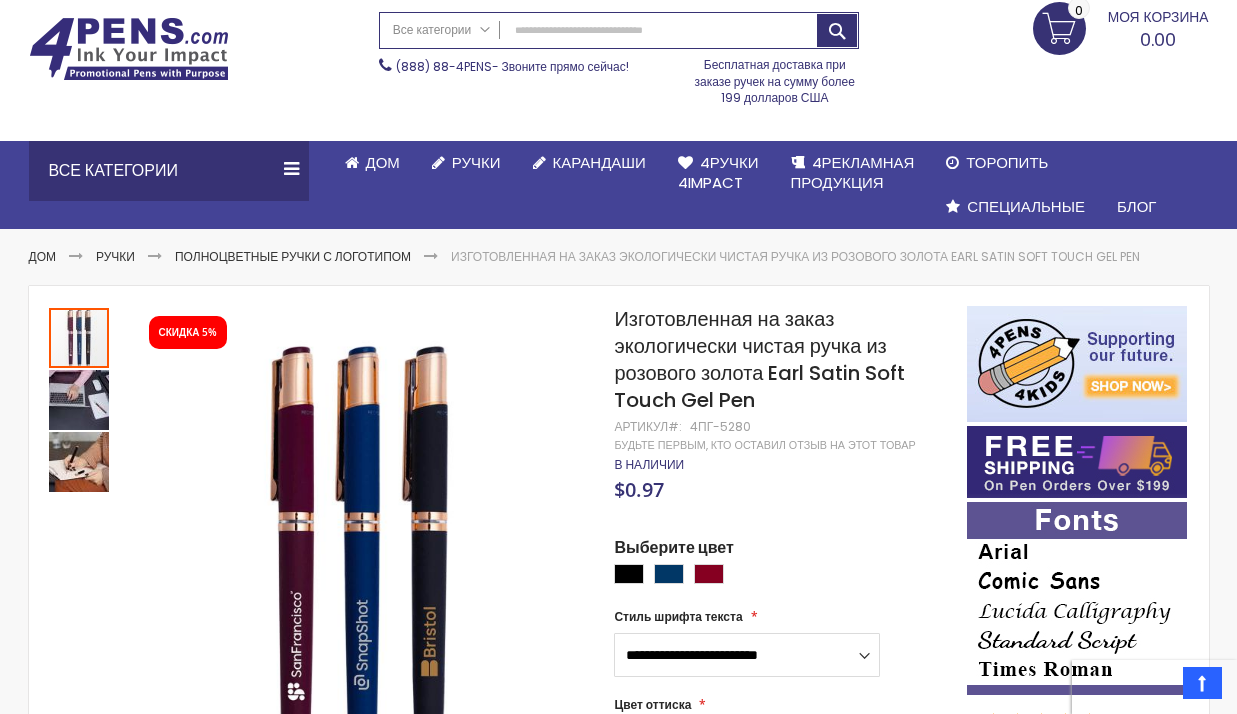 scroll, scrollTop: 200, scrollLeft: 0, axis: vertical 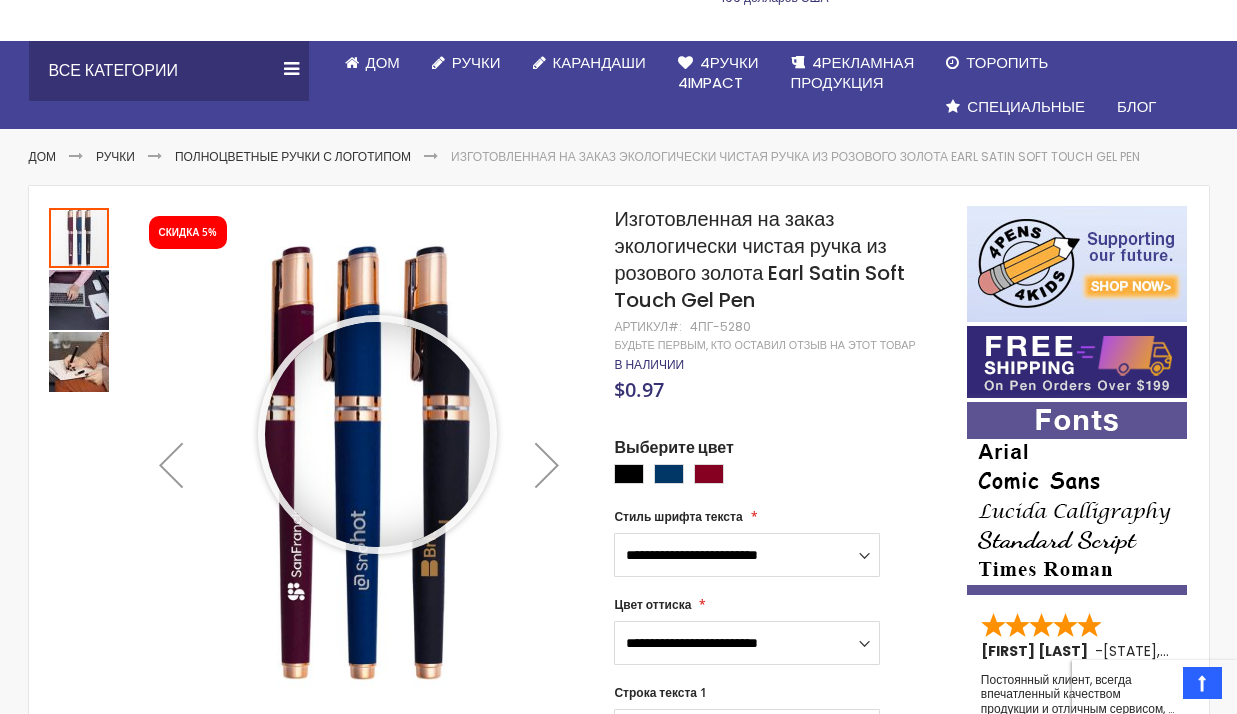 drag, startPoint x: 377, startPoint y: 435, endPoint x: 314, endPoint y: 469, distance: 71.5891 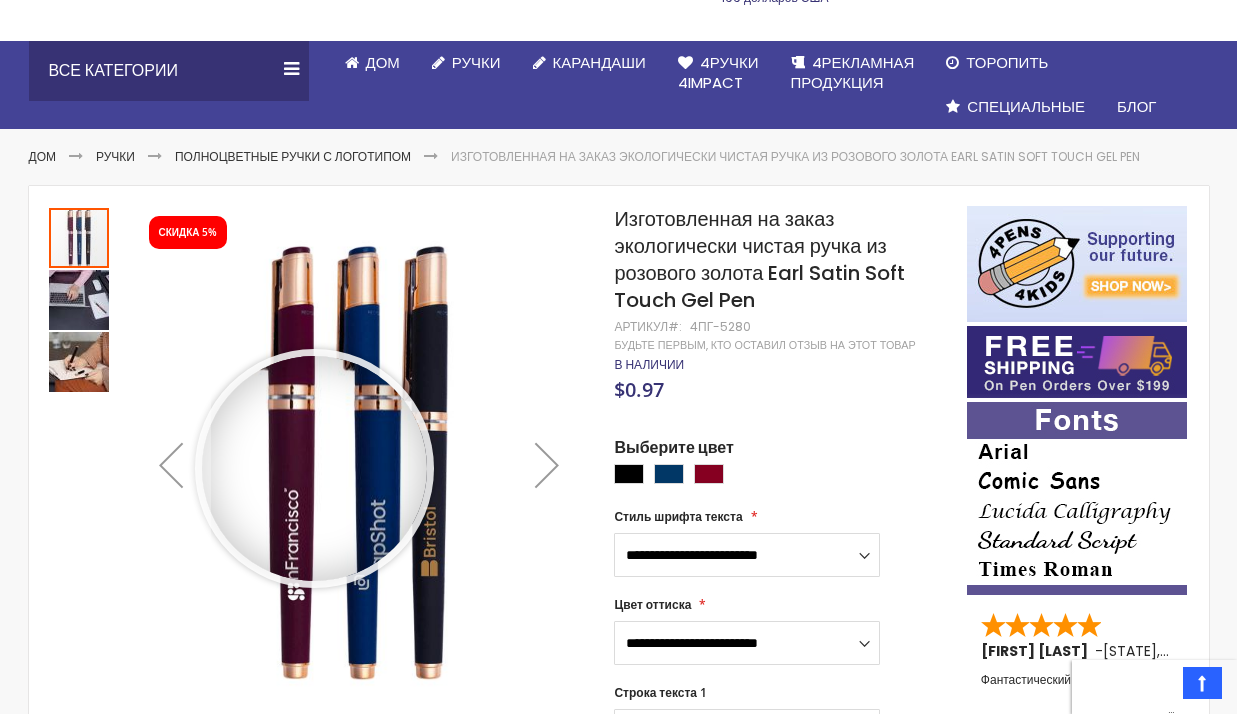 drag, startPoint x: 314, startPoint y: 469, endPoint x: 54, endPoint y: 246, distance: 342.5332 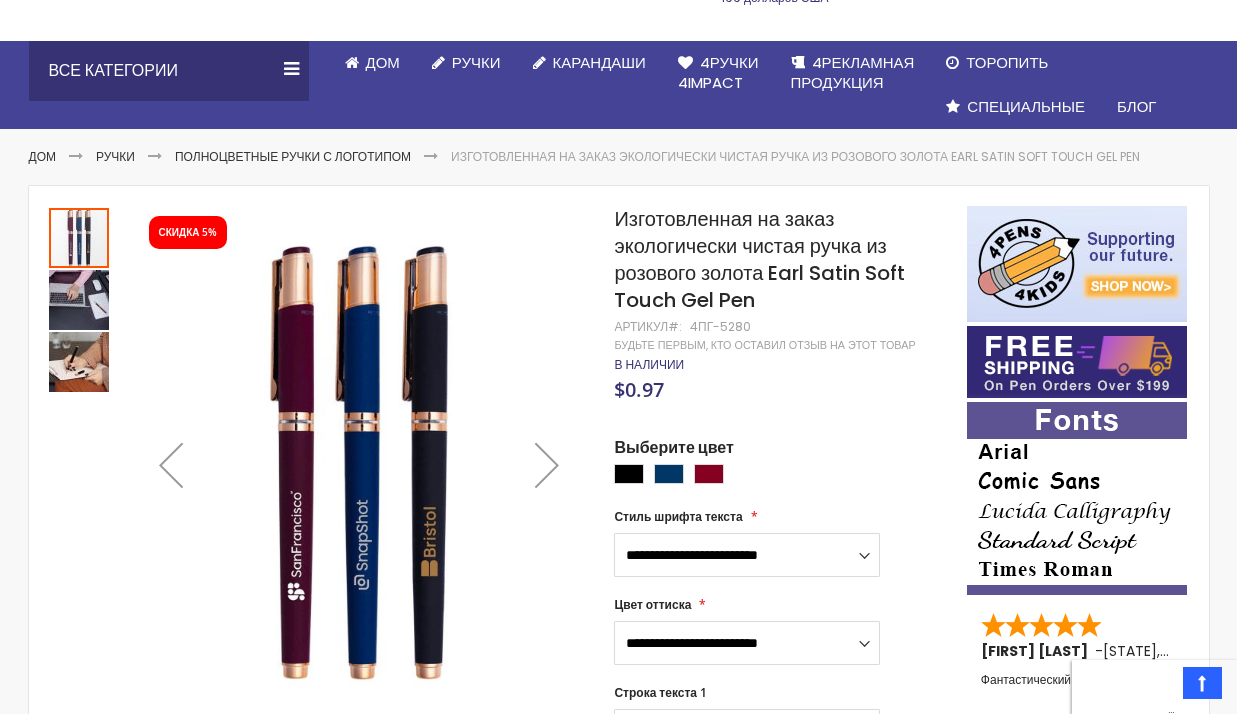 drag, startPoint x: 54, startPoint y: 246, endPoint x: 112, endPoint y: 212, distance: 67.23094 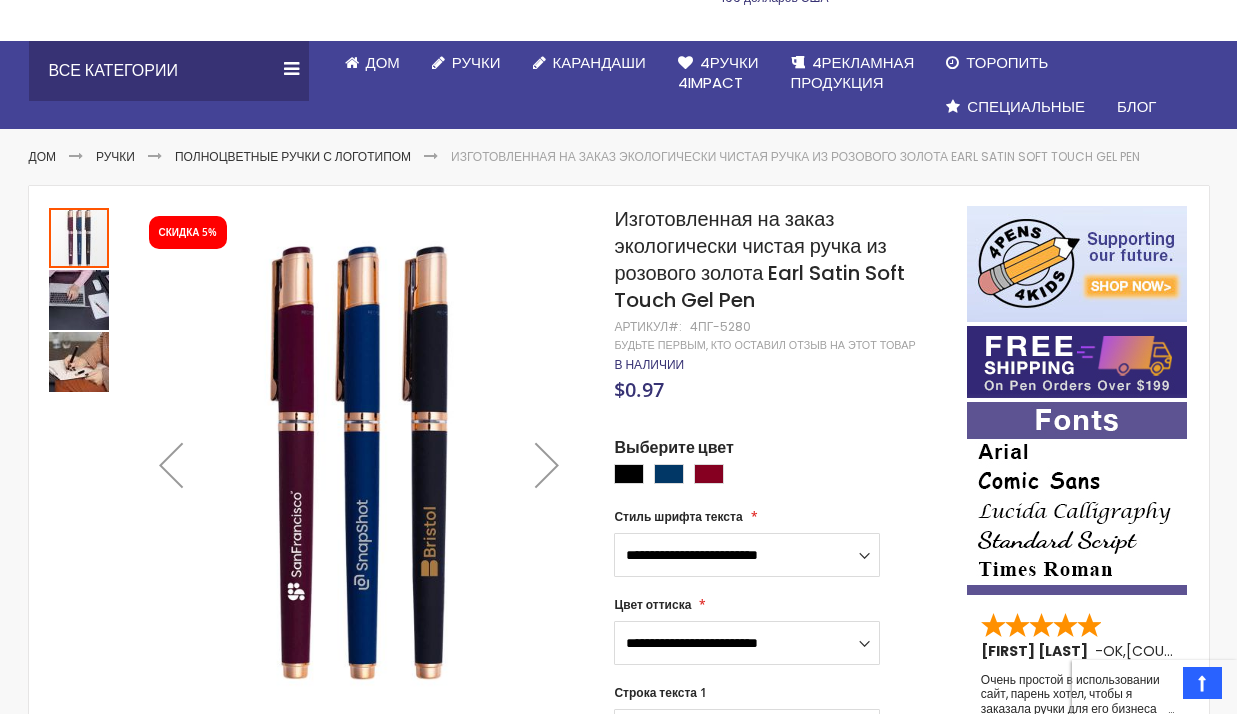 drag, startPoint x: 96, startPoint y: 223, endPoint x: 338, endPoint y: 210, distance: 242.34892 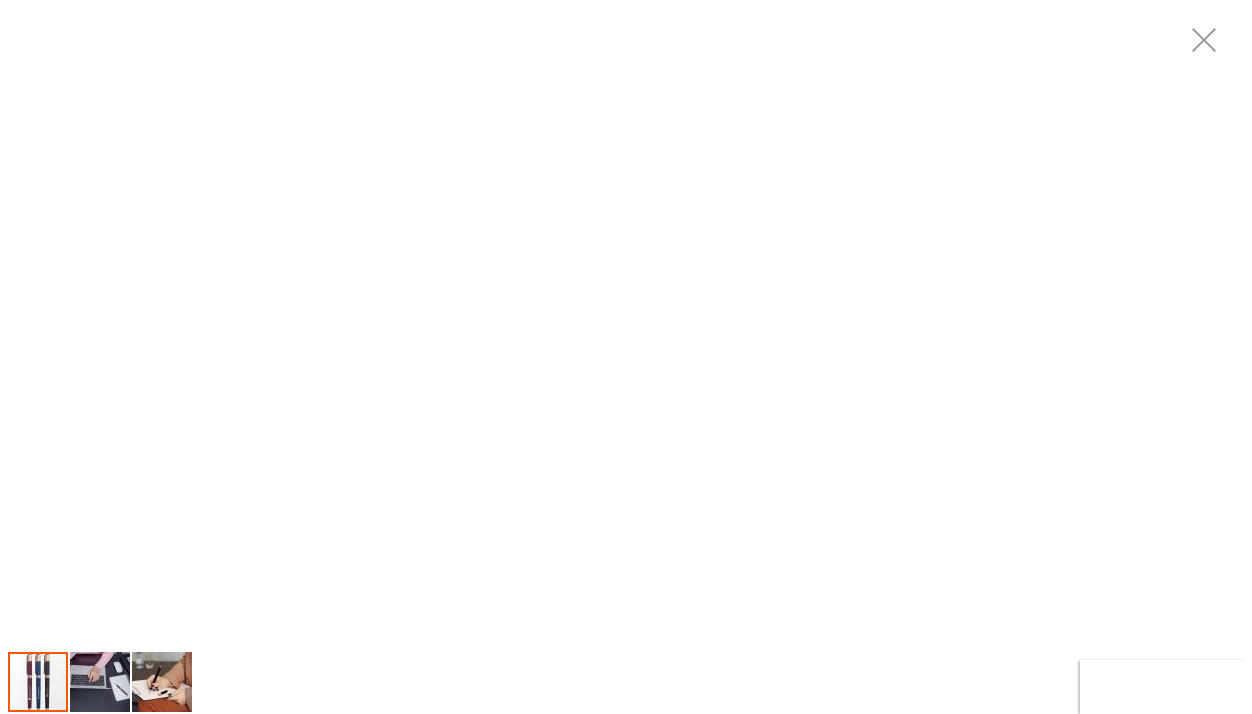 scroll, scrollTop: 0, scrollLeft: 0, axis: both 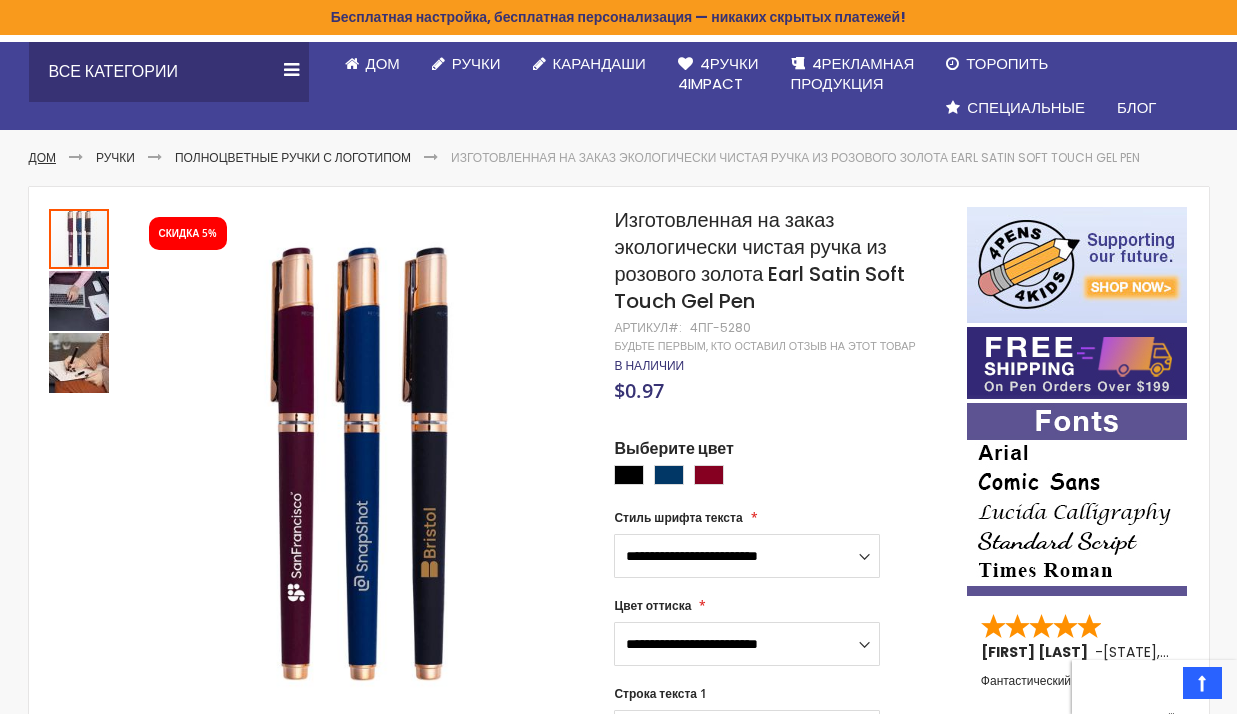 click on "Дом" at bounding box center (42, 157) 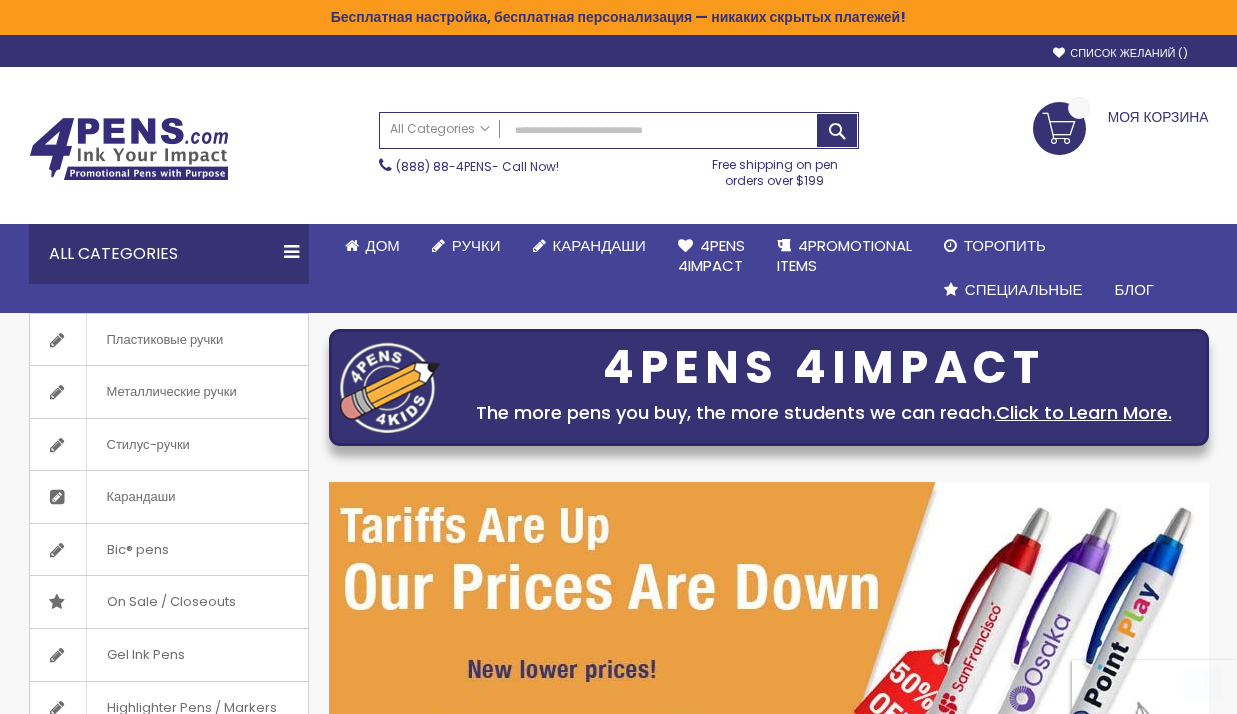 scroll, scrollTop: 293, scrollLeft: 0, axis: vertical 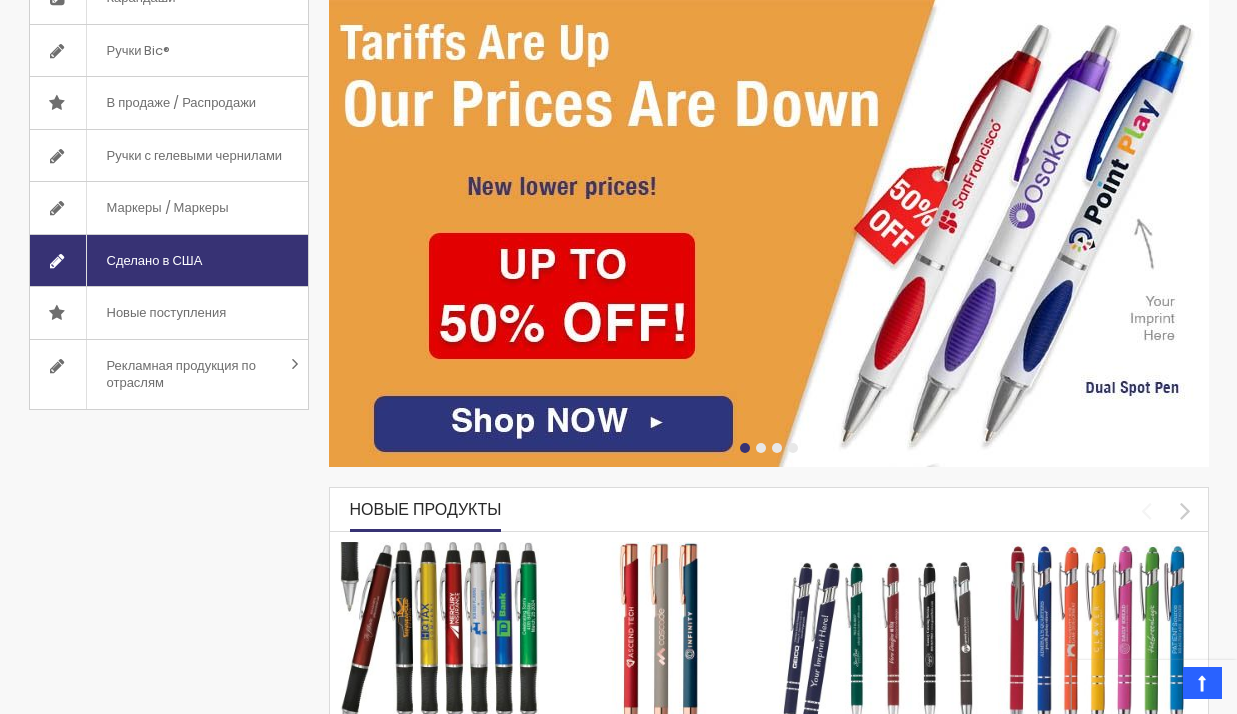 click on "Сделано в США" at bounding box center [154, 261] 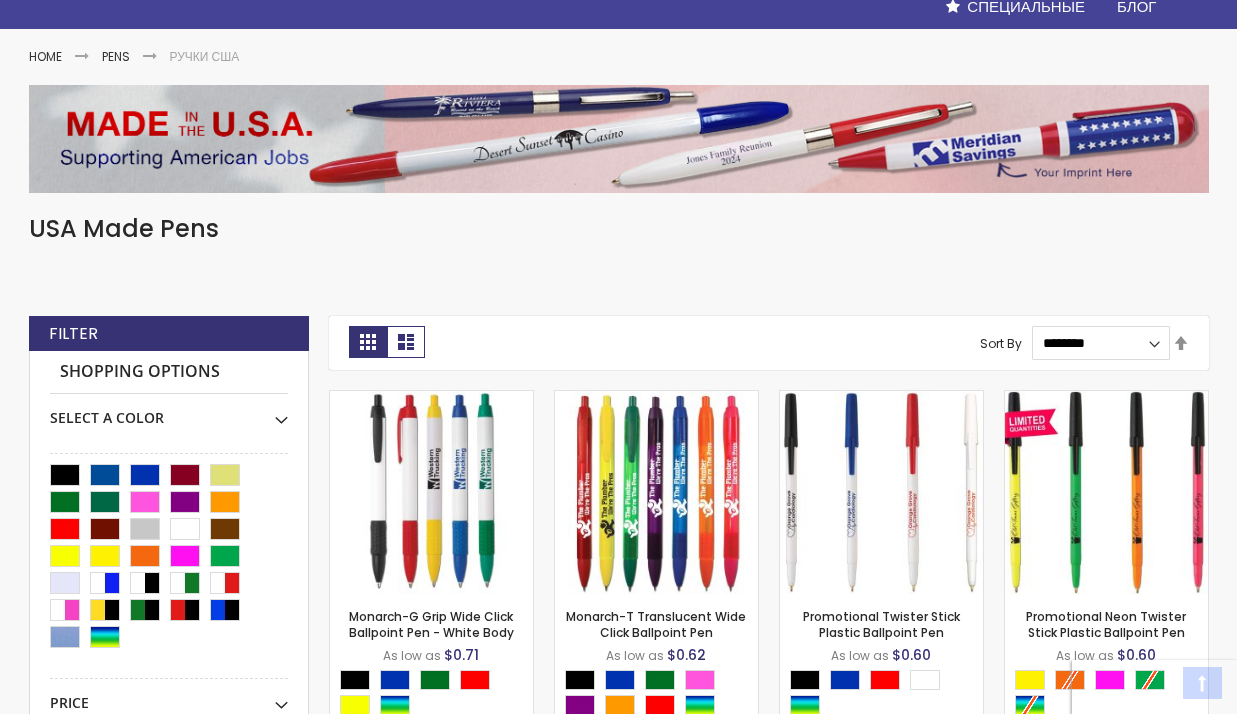 scroll, scrollTop: 0, scrollLeft: 0, axis: both 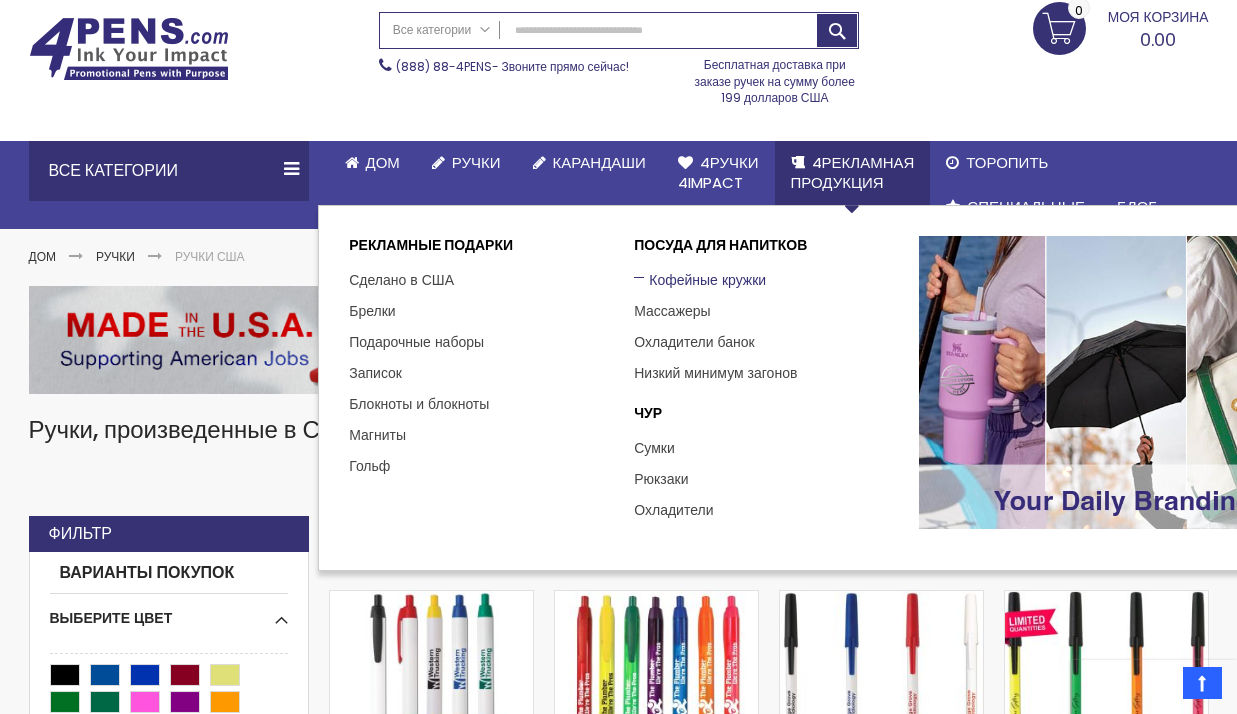 click on "Кофейные кружки" at bounding box center [700, 280] 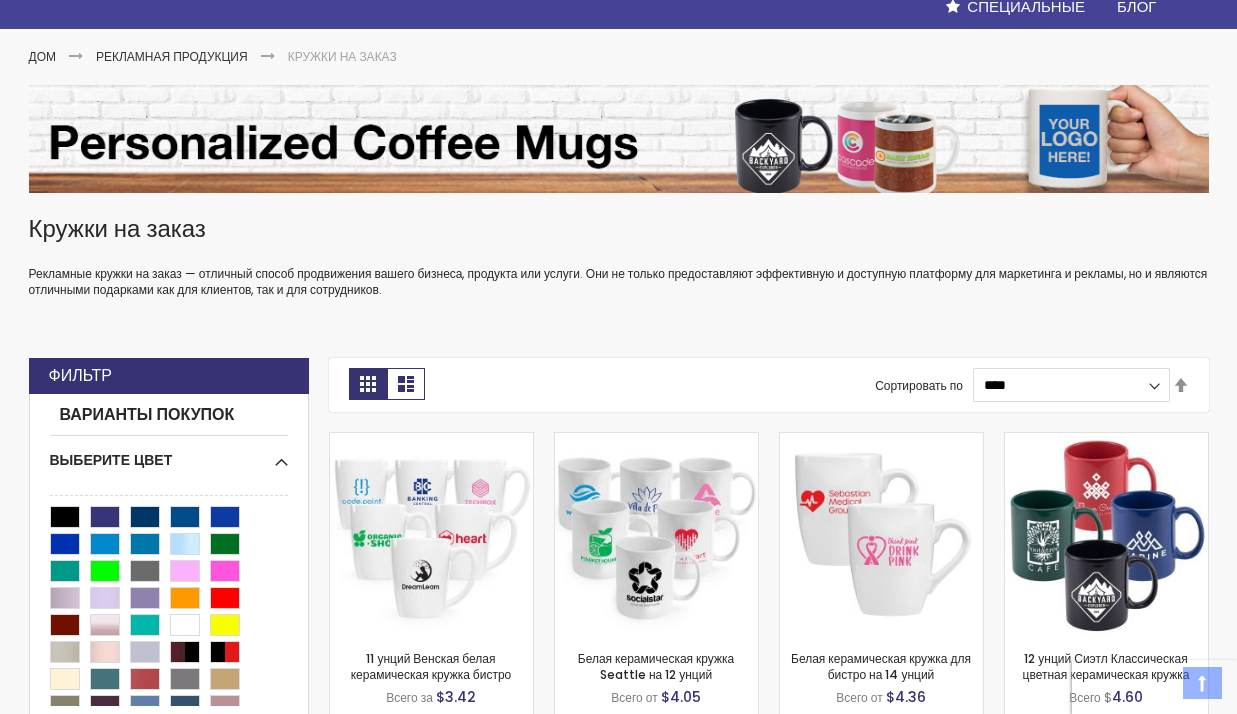 scroll, scrollTop: 300, scrollLeft: 0, axis: vertical 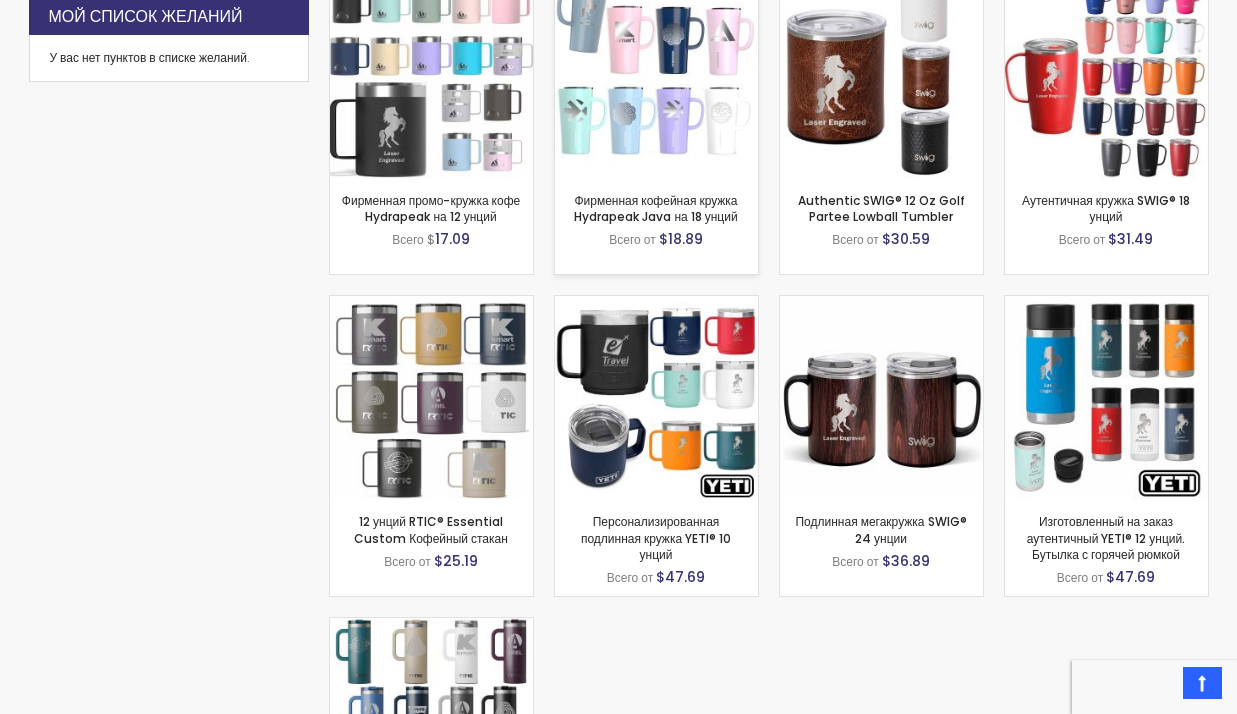 click at bounding box center (656, 76) 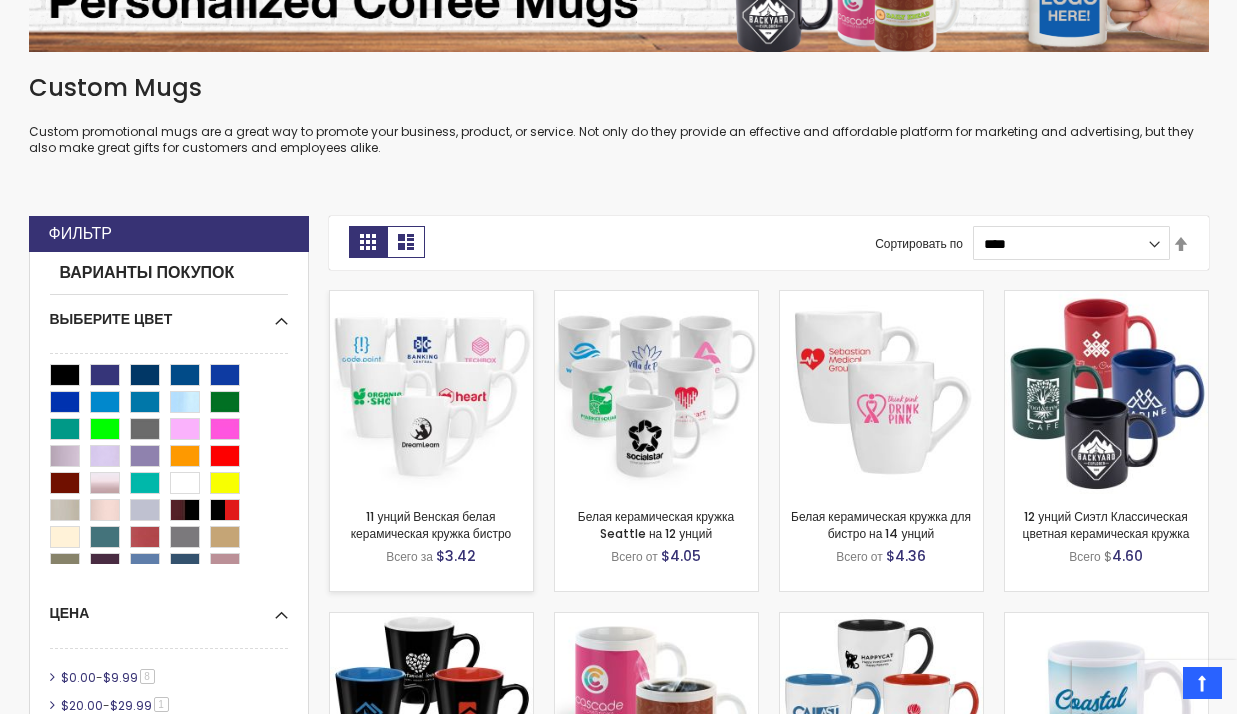 scroll, scrollTop: 161, scrollLeft: 0, axis: vertical 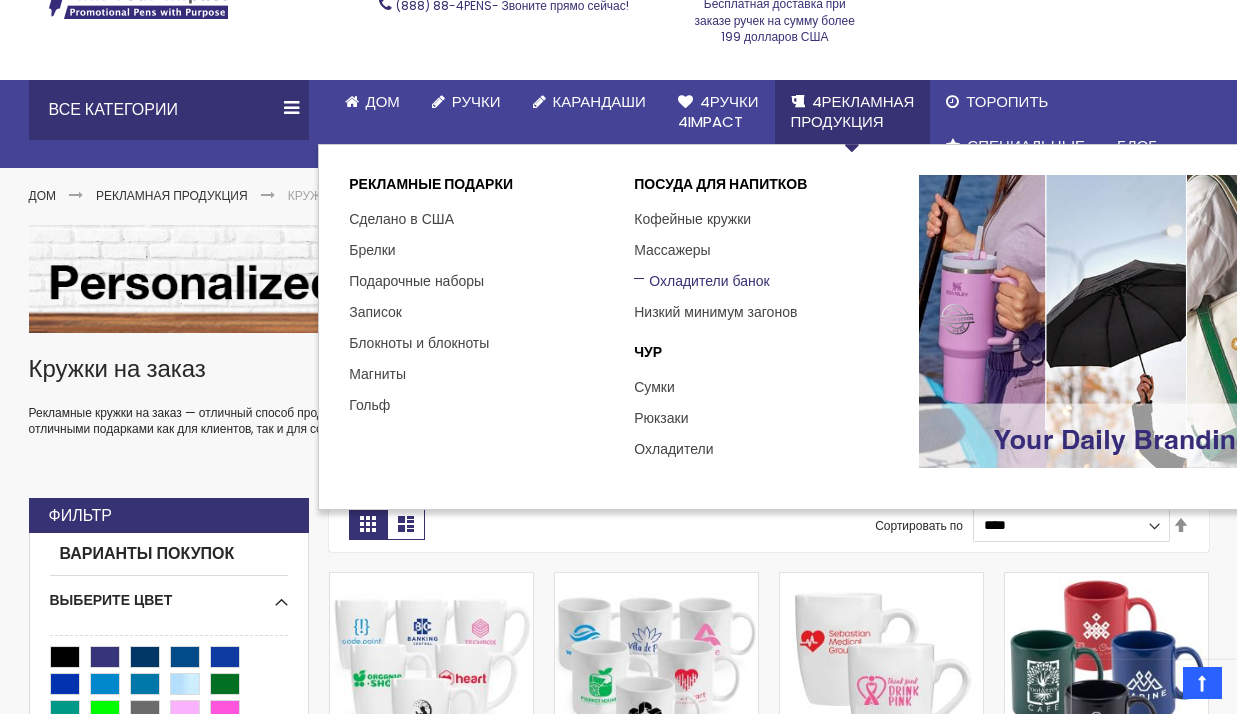 click on "Охладители банок" at bounding box center (701, 281) 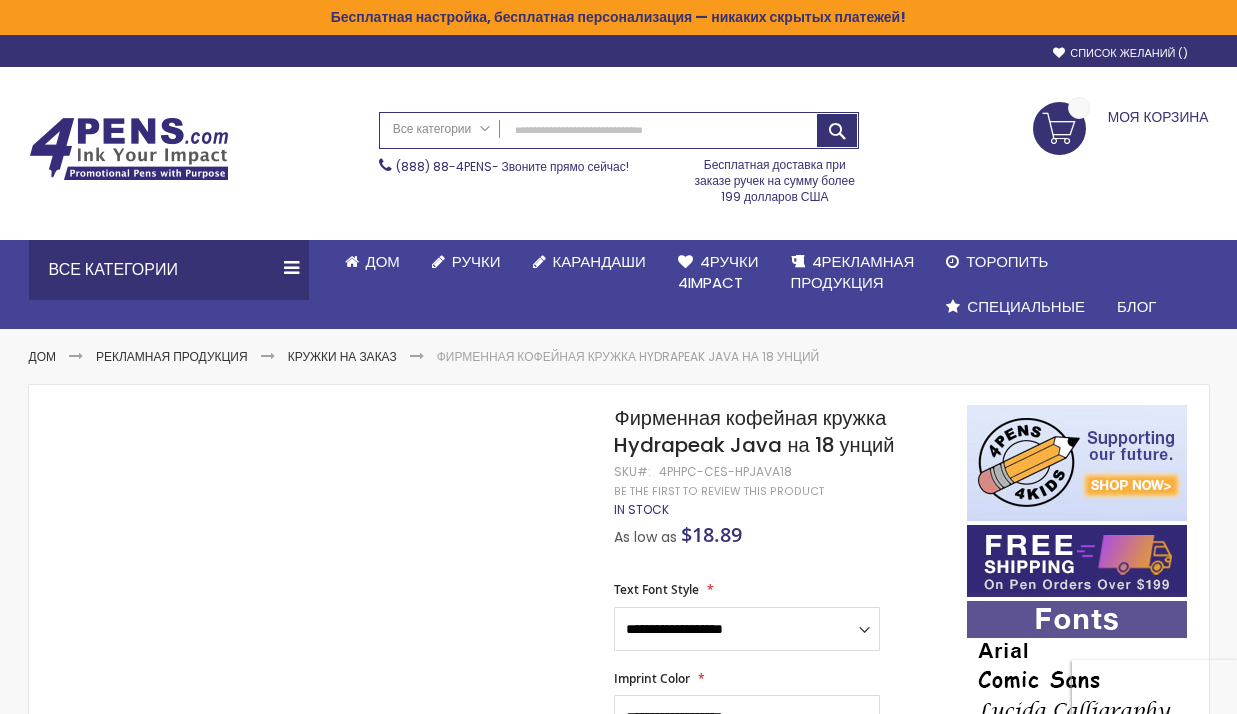scroll, scrollTop: 169, scrollLeft: 0, axis: vertical 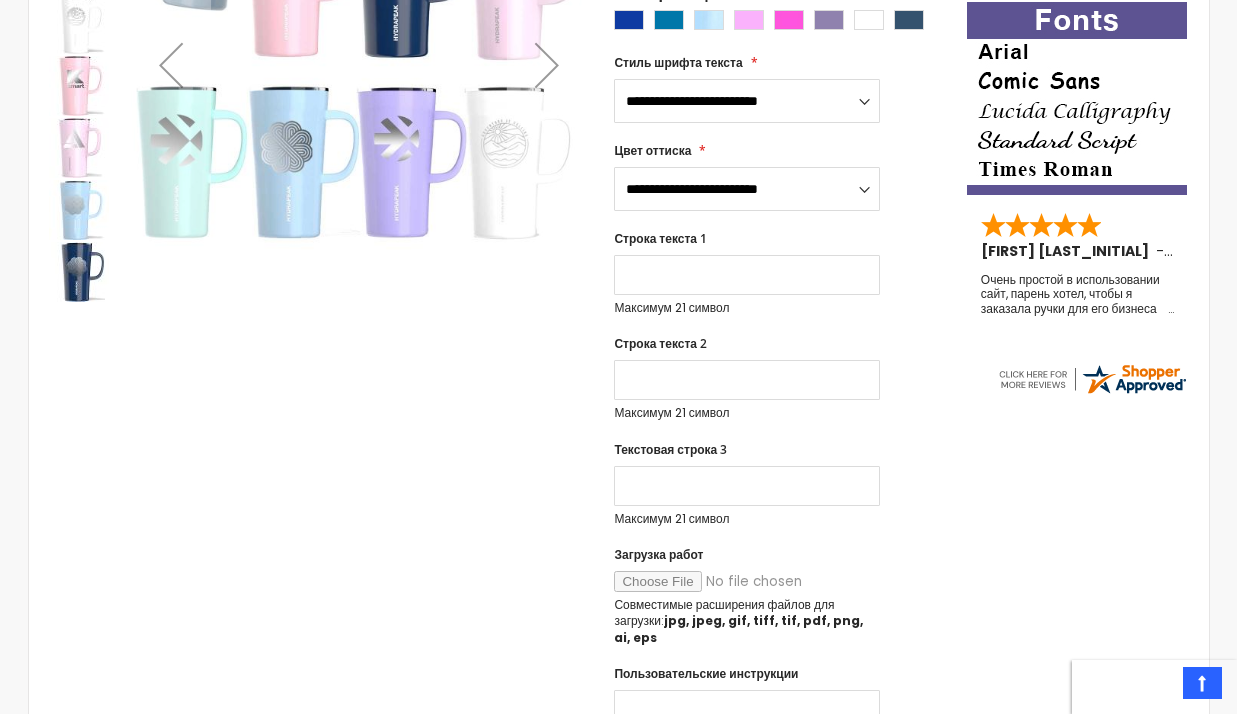click at bounding box center (79, 272) 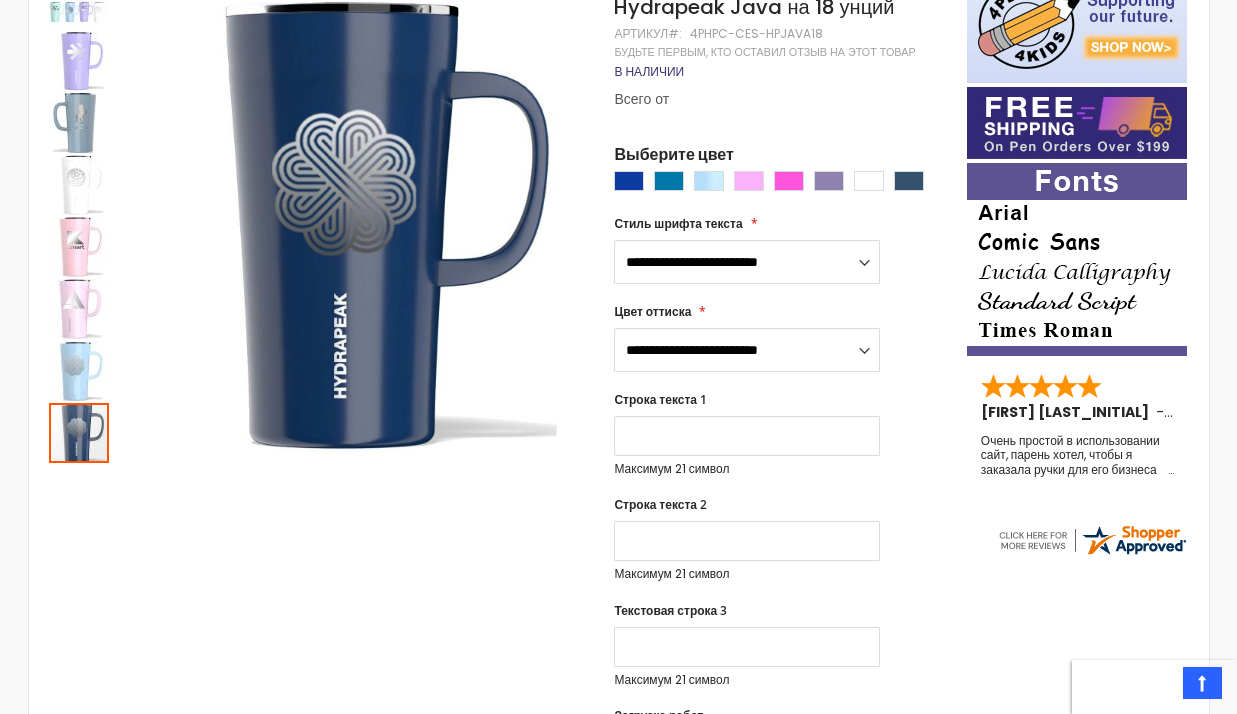 scroll, scrollTop: 300, scrollLeft: 0, axis: vertical 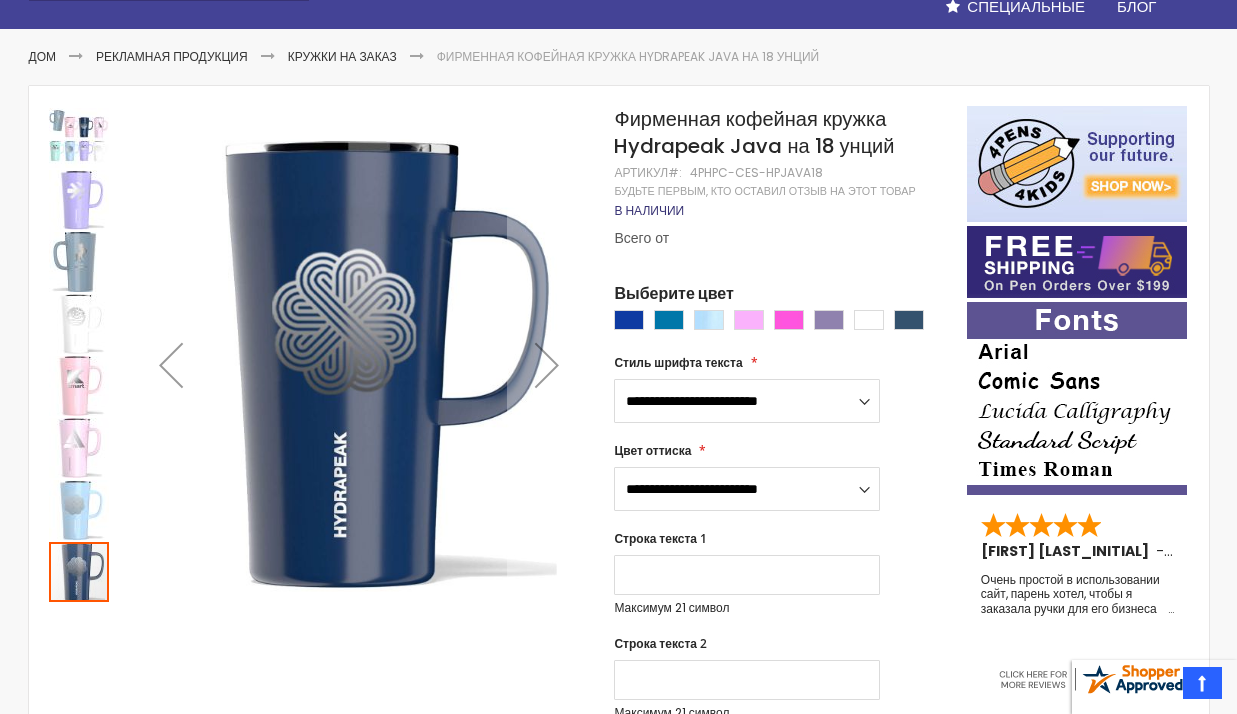 click at bounding box center (79, 386) 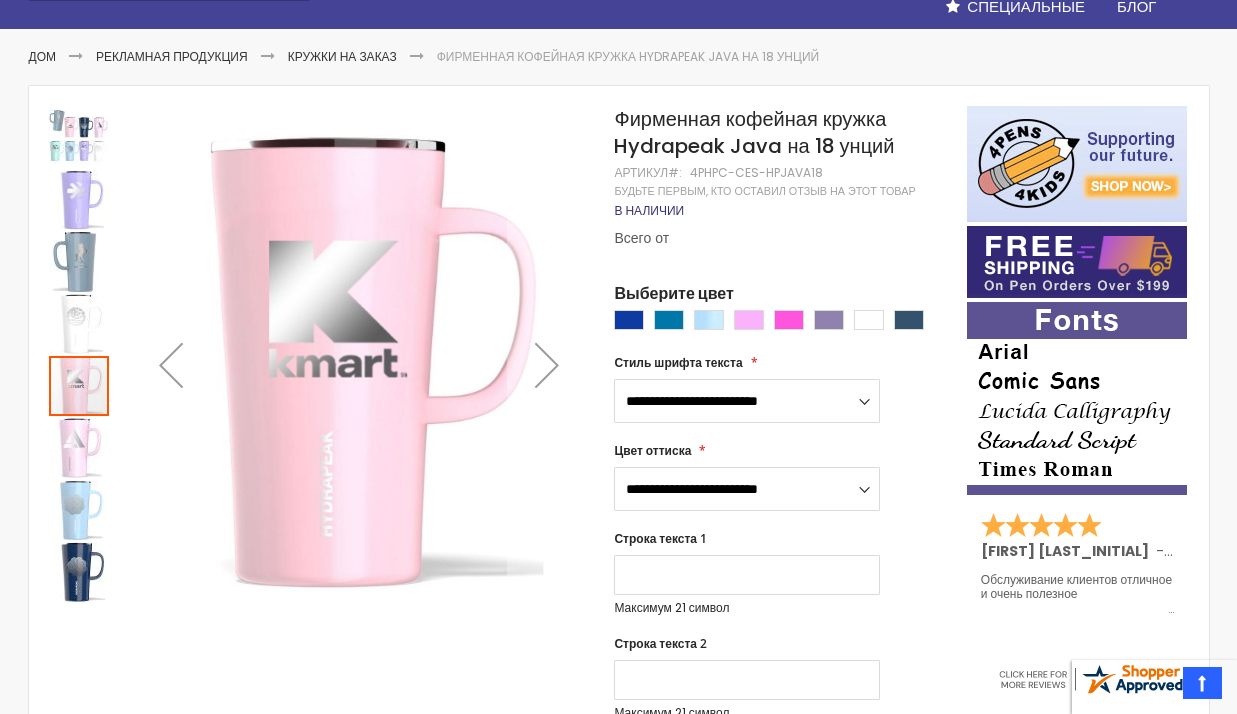 click at bounding box center (79, 324) 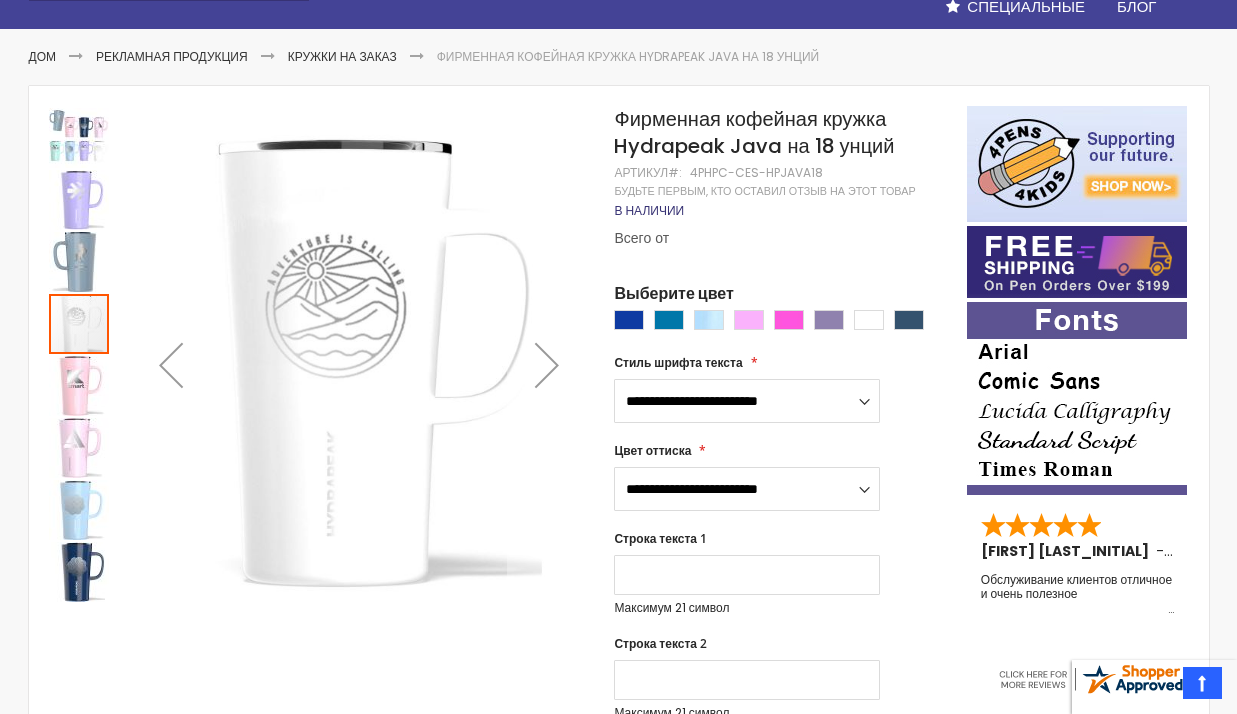 click at bounding box center (79, 262) 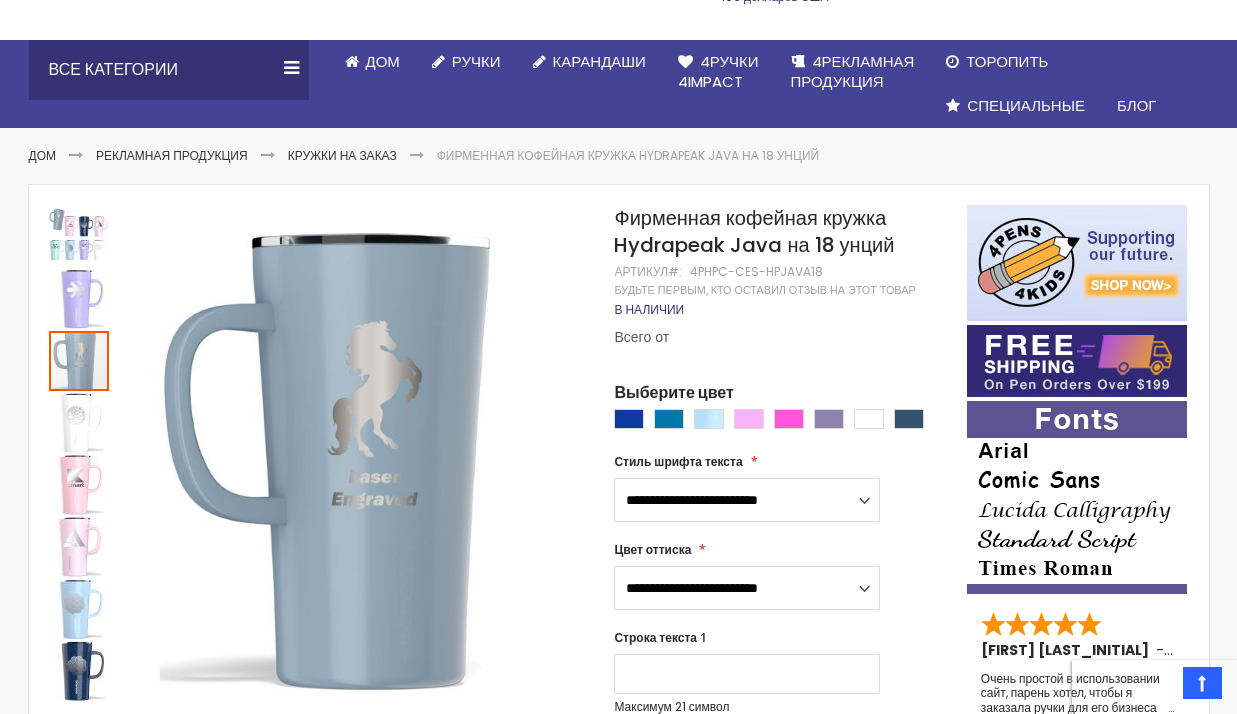 scroll, scrollTop: 200, scrollLeft: 0, axis: vertical 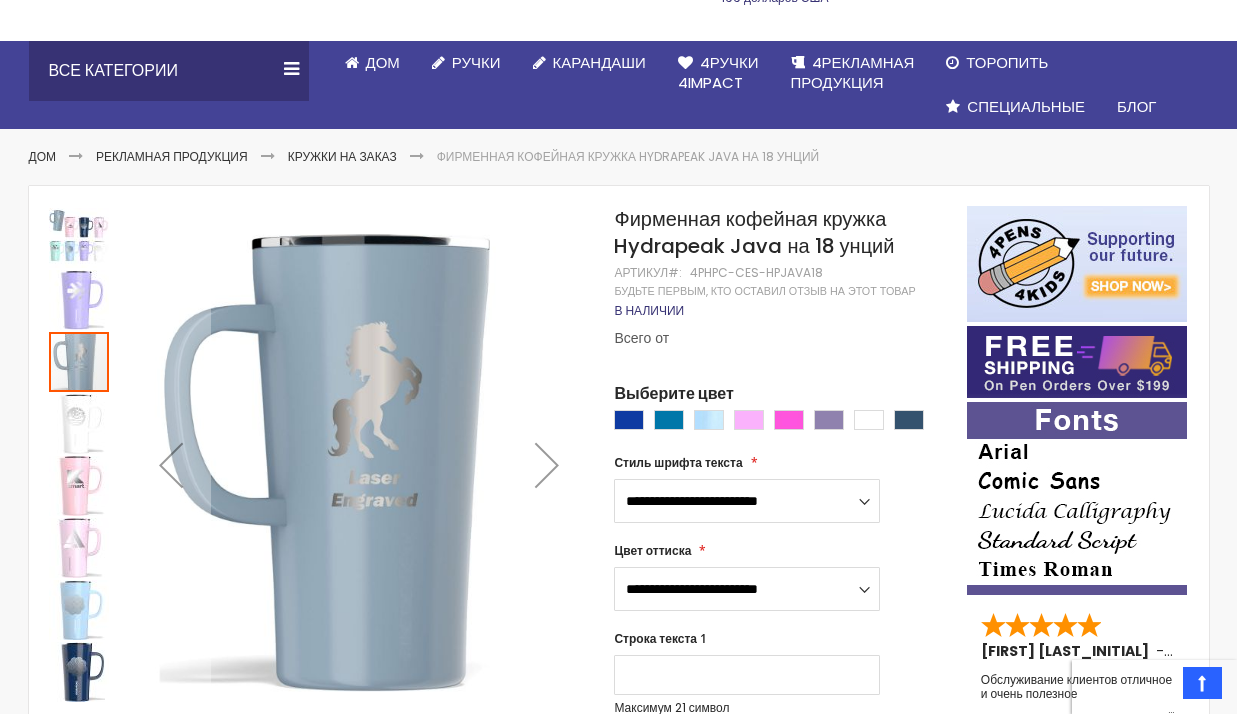click at bounding box center (79, 610) 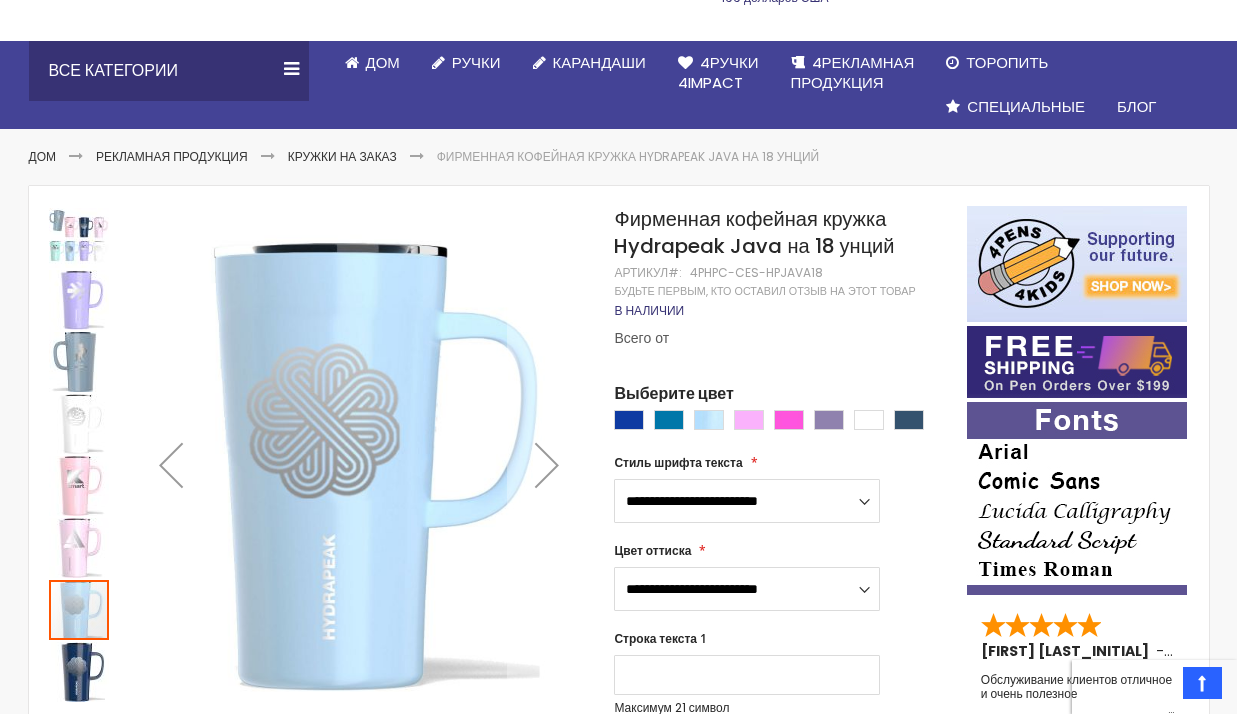 click at bounding box center [79, 672] 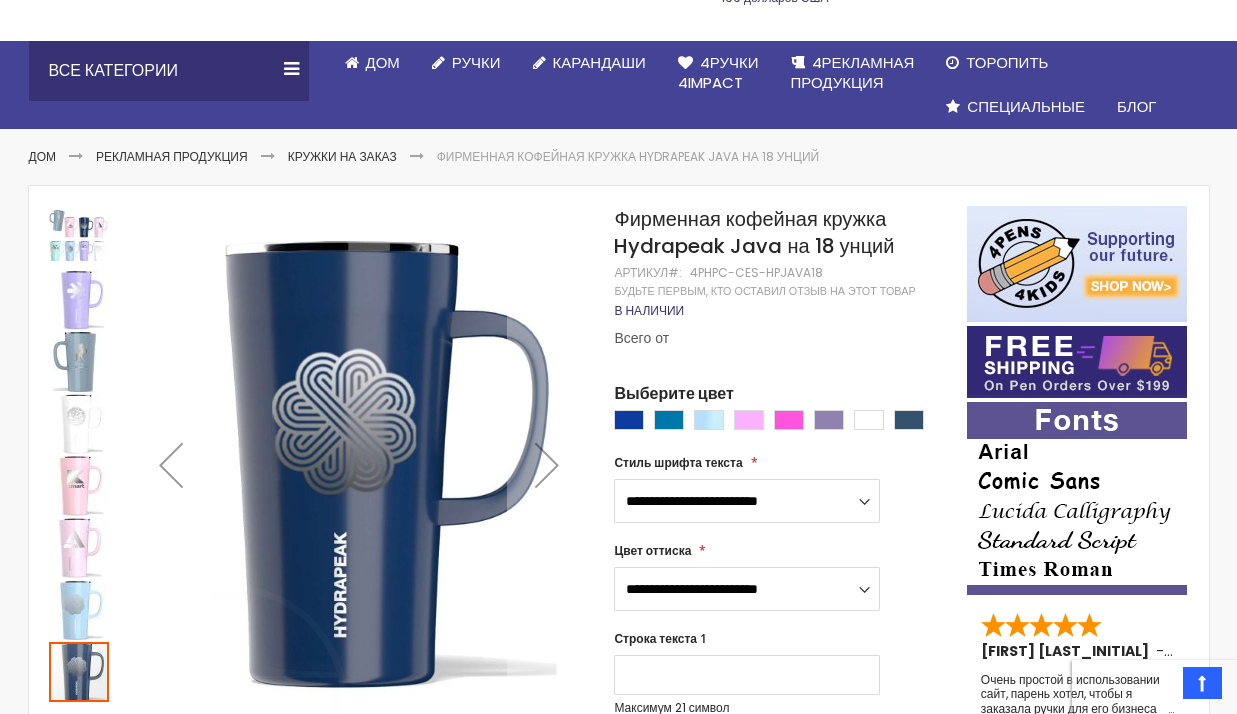 scroll, scrollTop: 300, scrollLeft: 0, axis: vertical 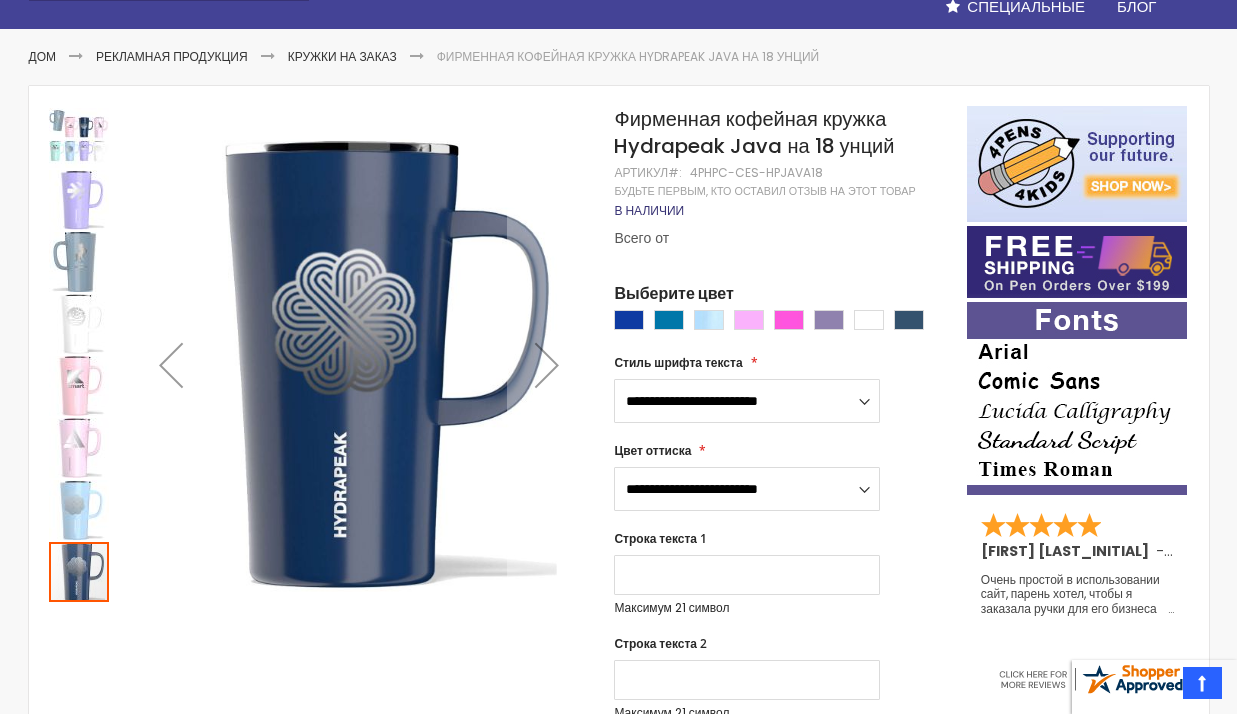 drag, startPoint x: 62, startPoint y: 140, endPoint x: 51, endPoint y: 140, distance: 11 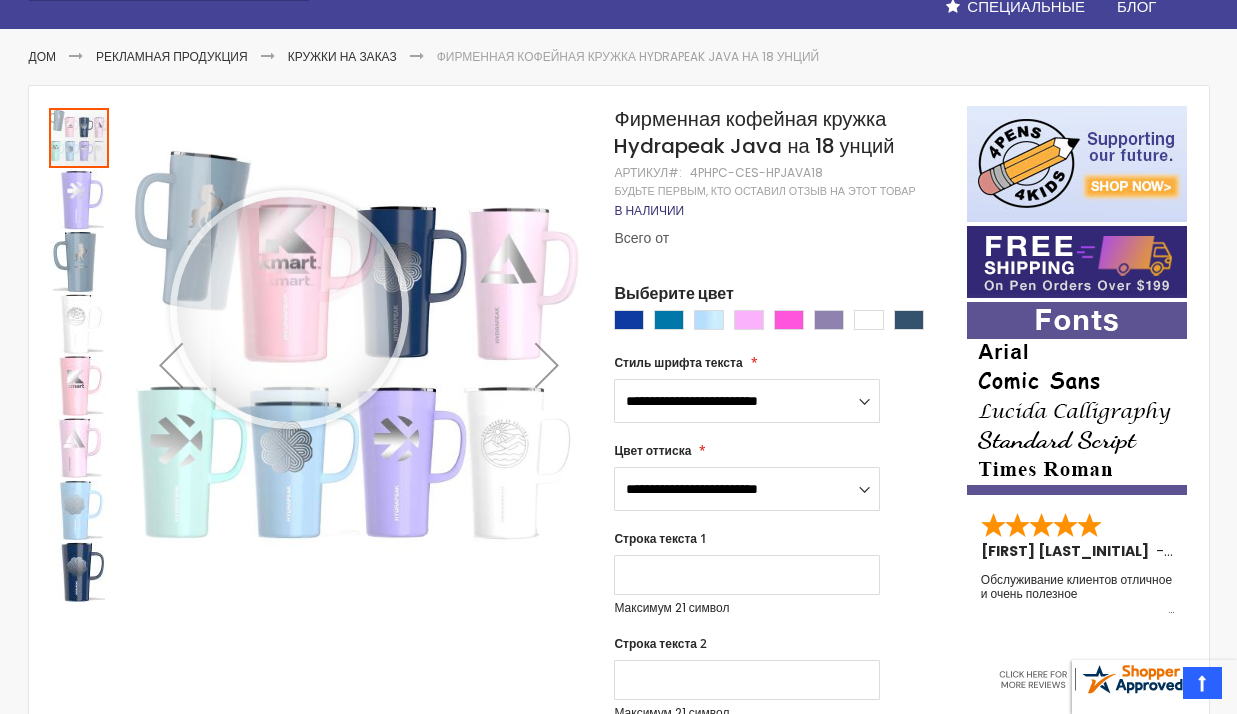 drag, startPoint x: 289, startPoint y: 309, endPoint x: 87, endPoint y: 161, distance: 250.41565 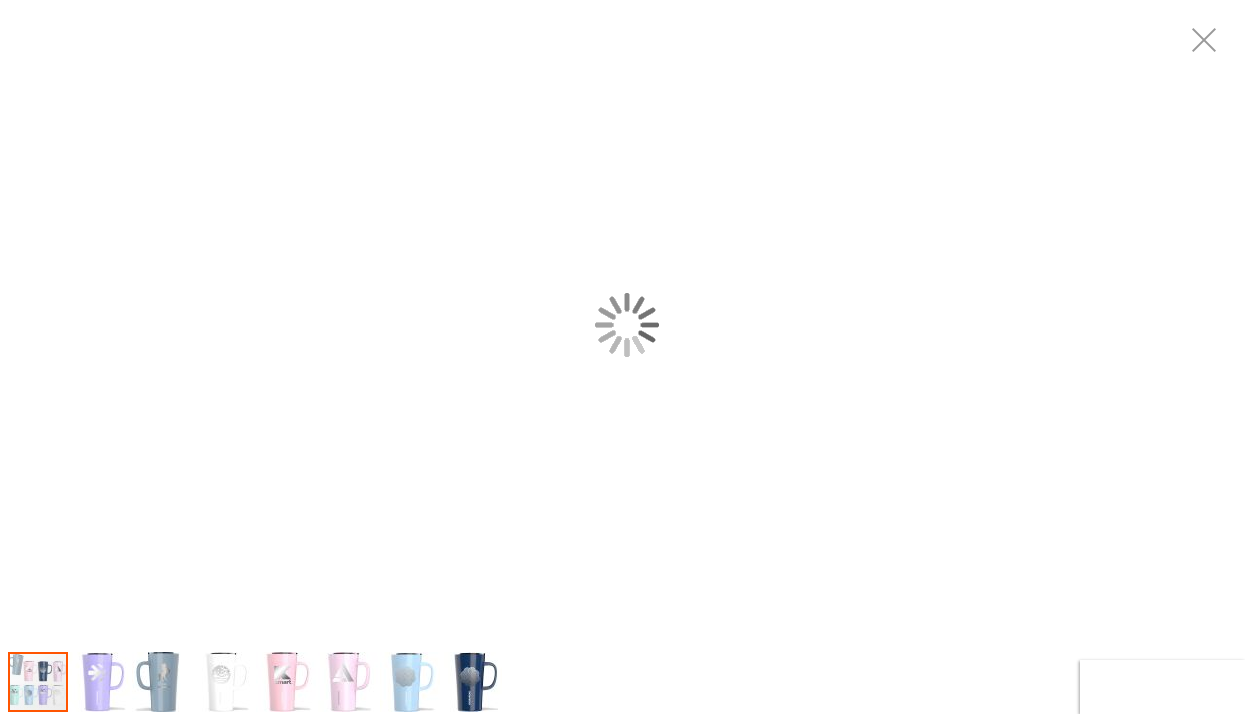 scroll, scrollTop: 0, scrollLeft: 0, axis: both 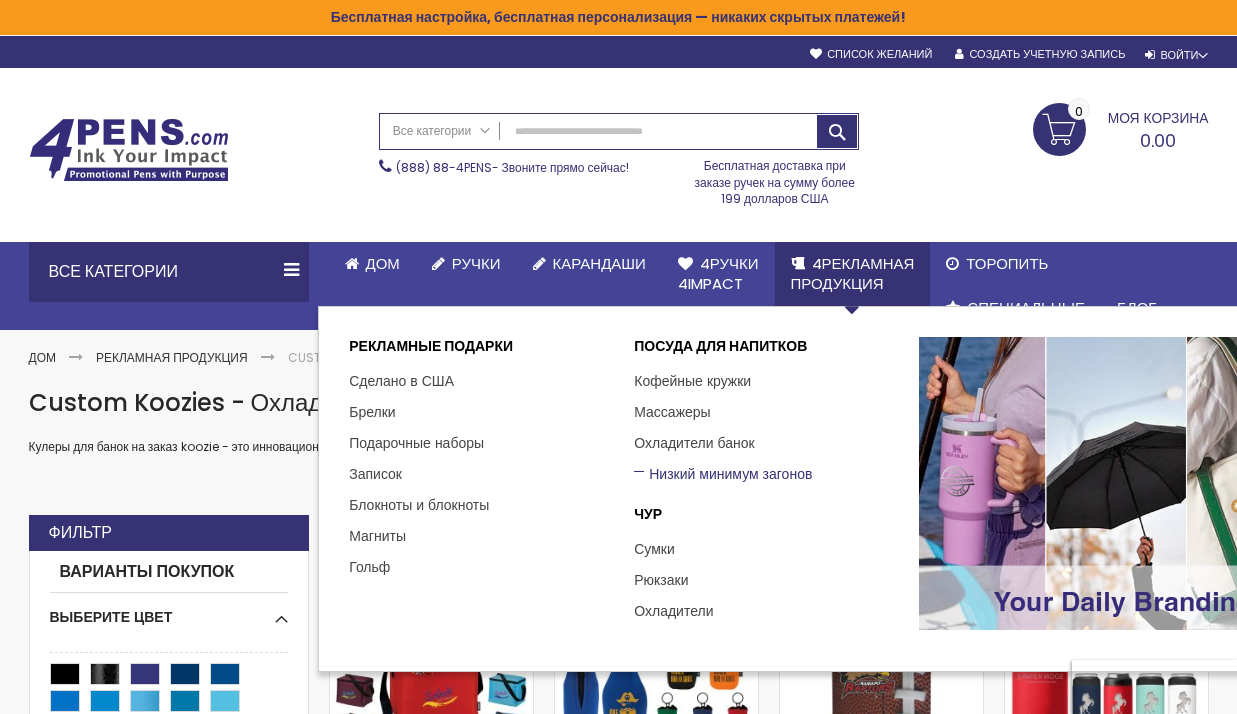click on "Низкий минимум загонов" at bounding box center (723, 474) 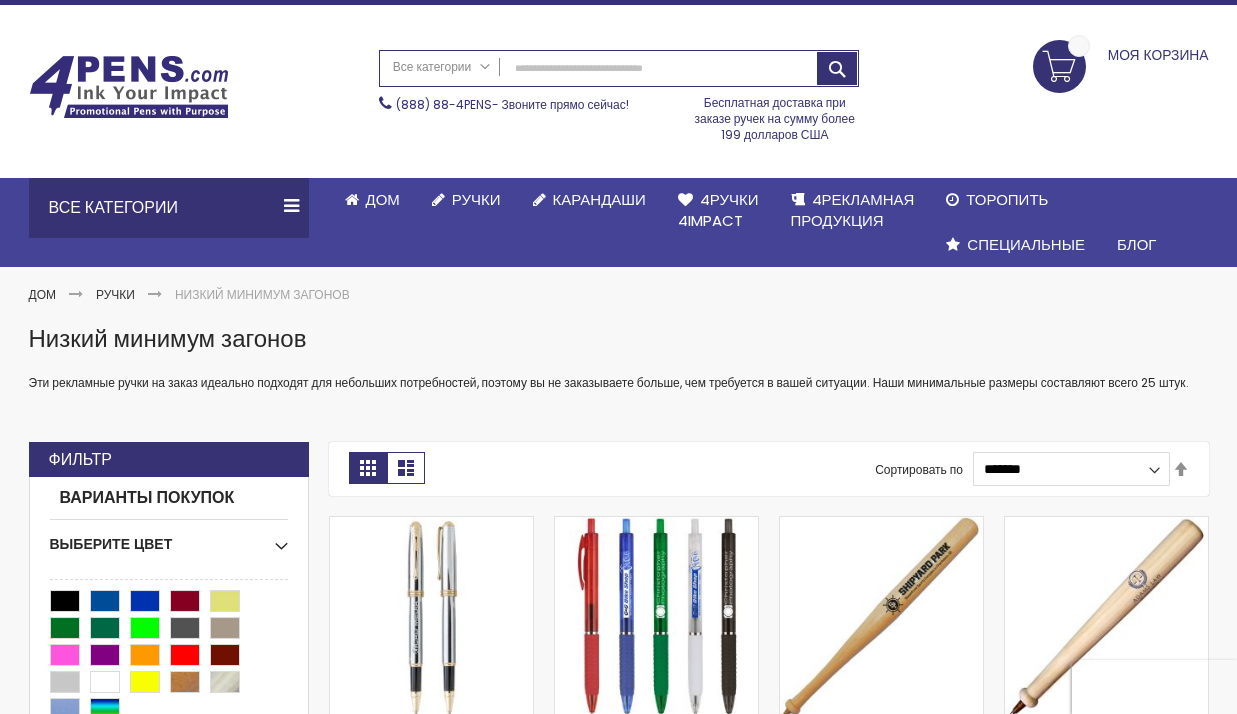 scroll, scrollTop: 200, scrollLeft: 0, axis: vertical 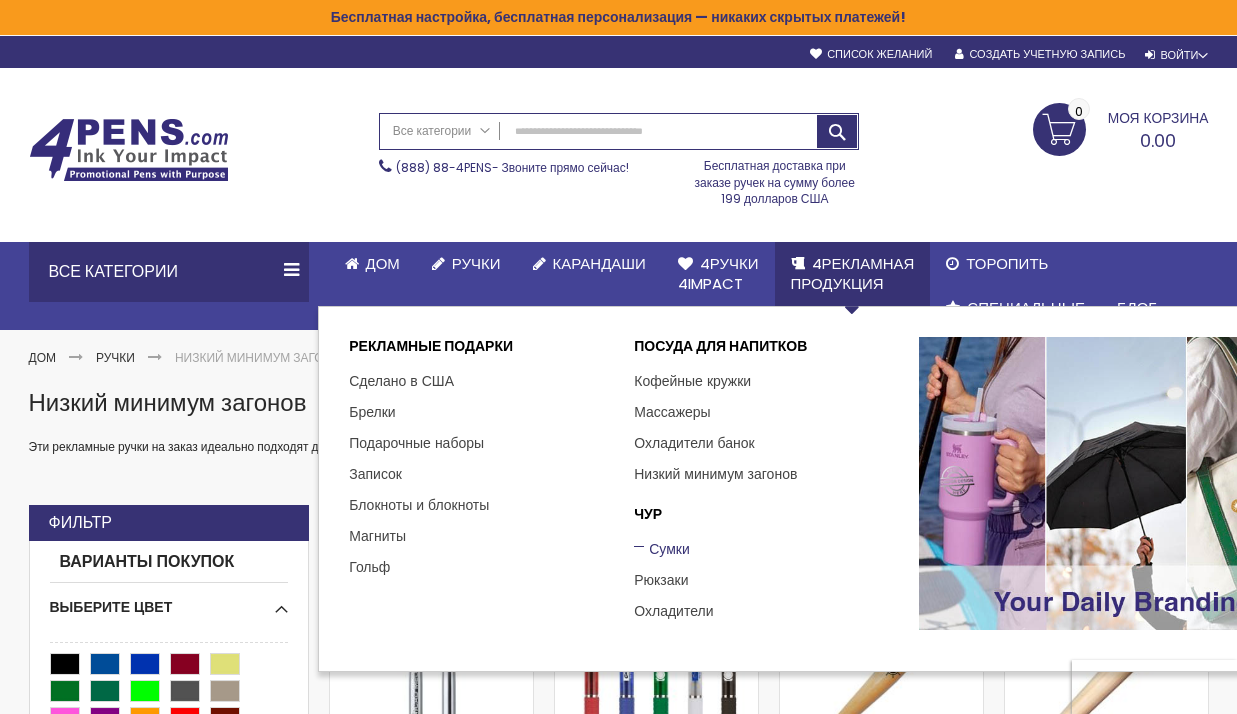 click on "Сумки" at bounding box center [662, 549] 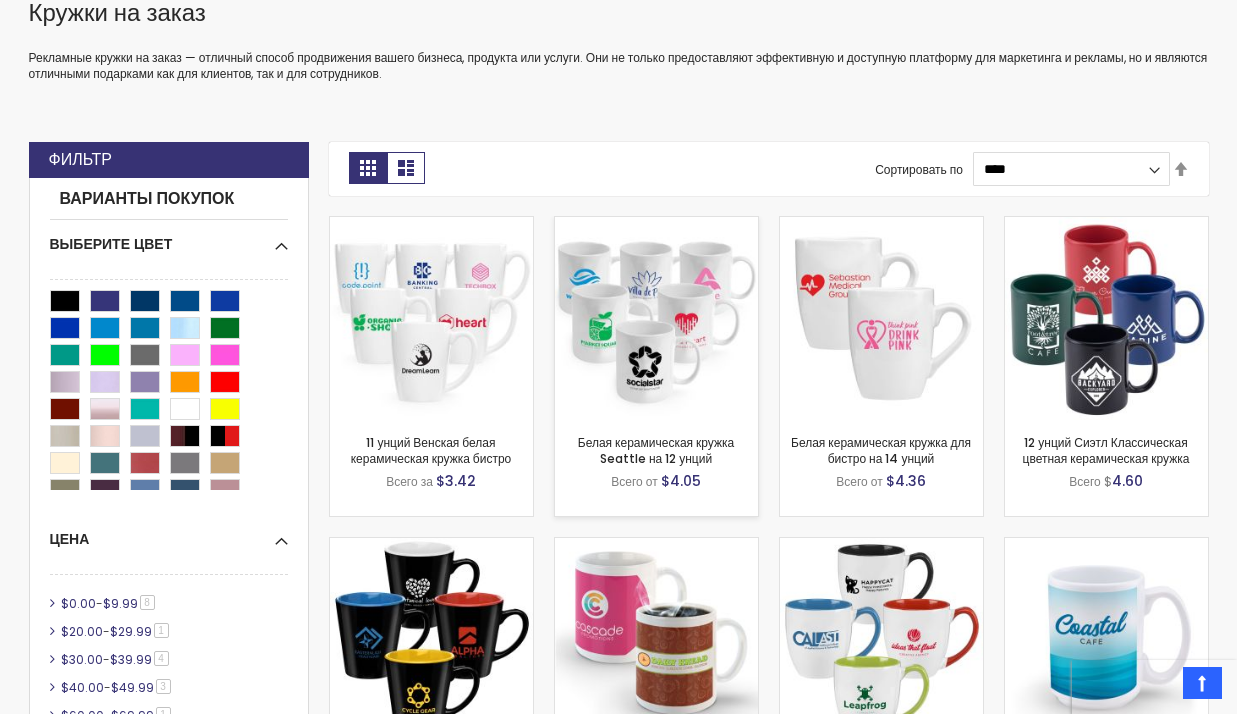 scroll, scrollTop: 516, scrollLeft: 0, axis: vertical 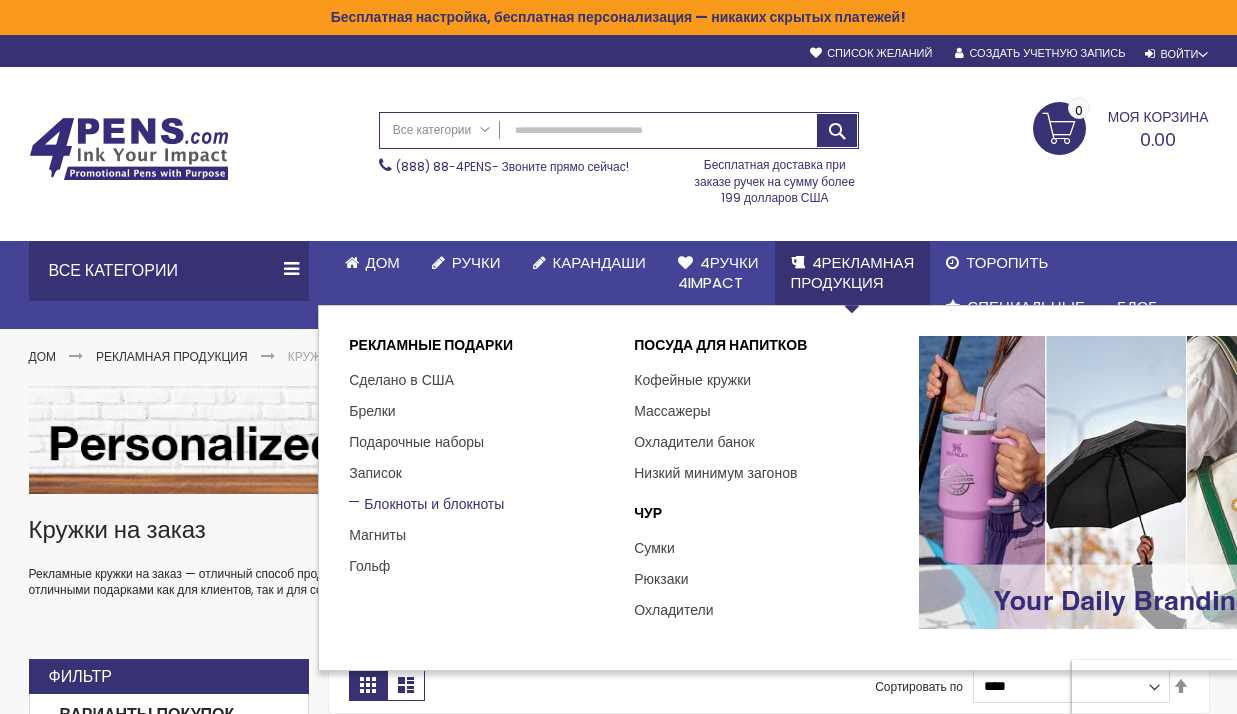 click on "Блокноты и блокноты" at bounding box center (426, 504) 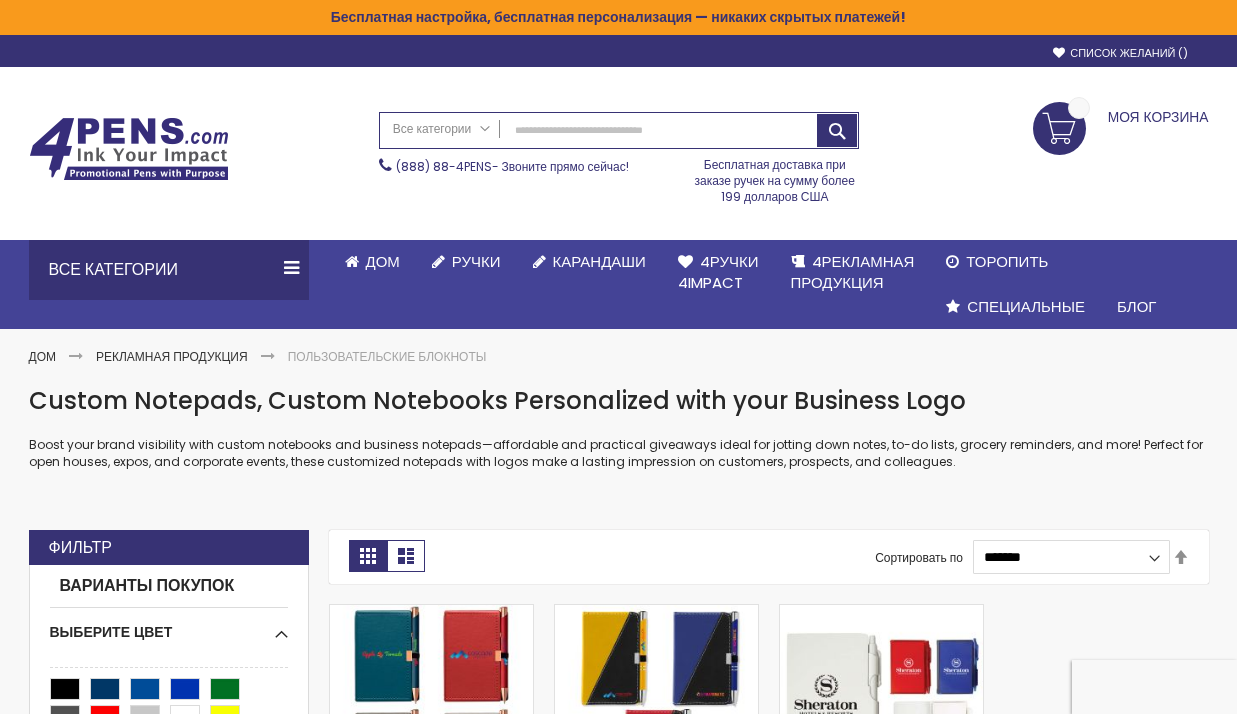 scroll, scrollTop: 0, scrollLeft: 0, axis: both 